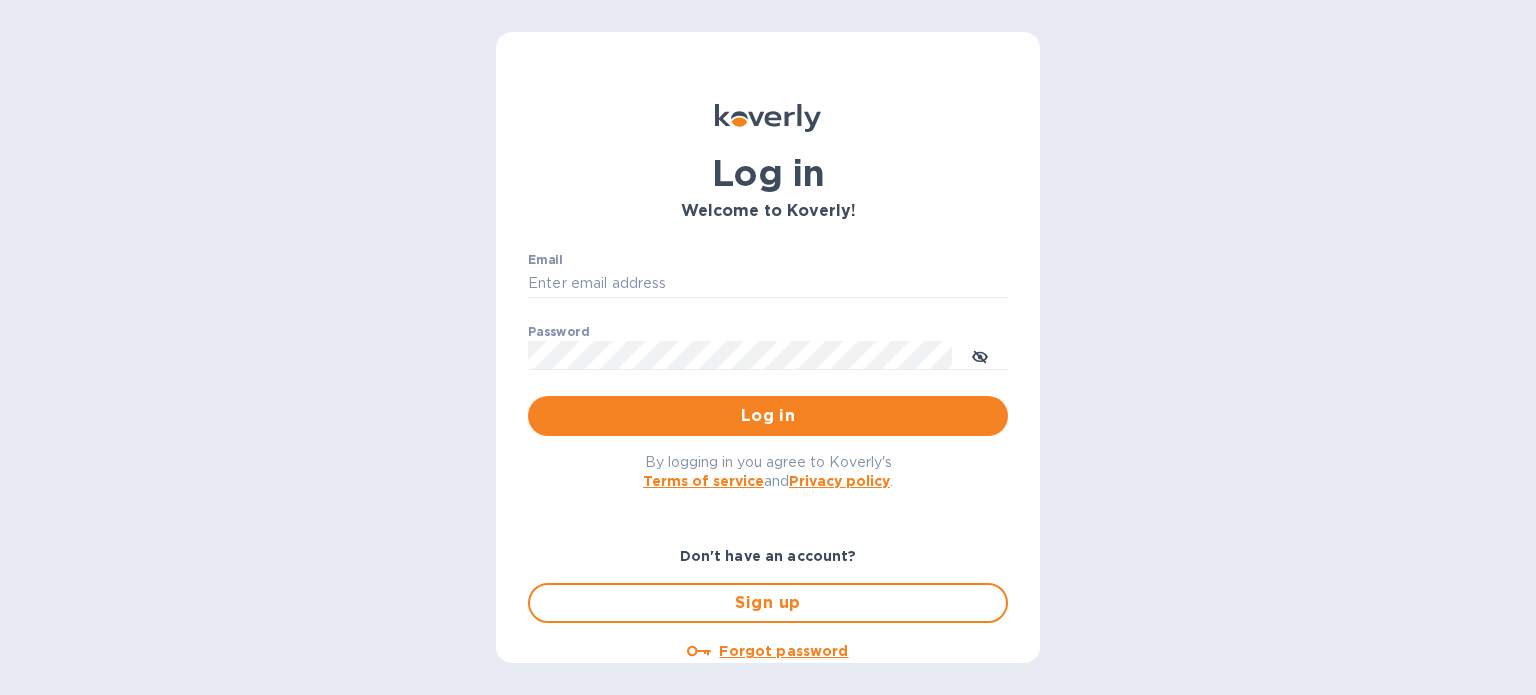 scroll, scrollTop: 0, scrollLeft: 0, axis: both 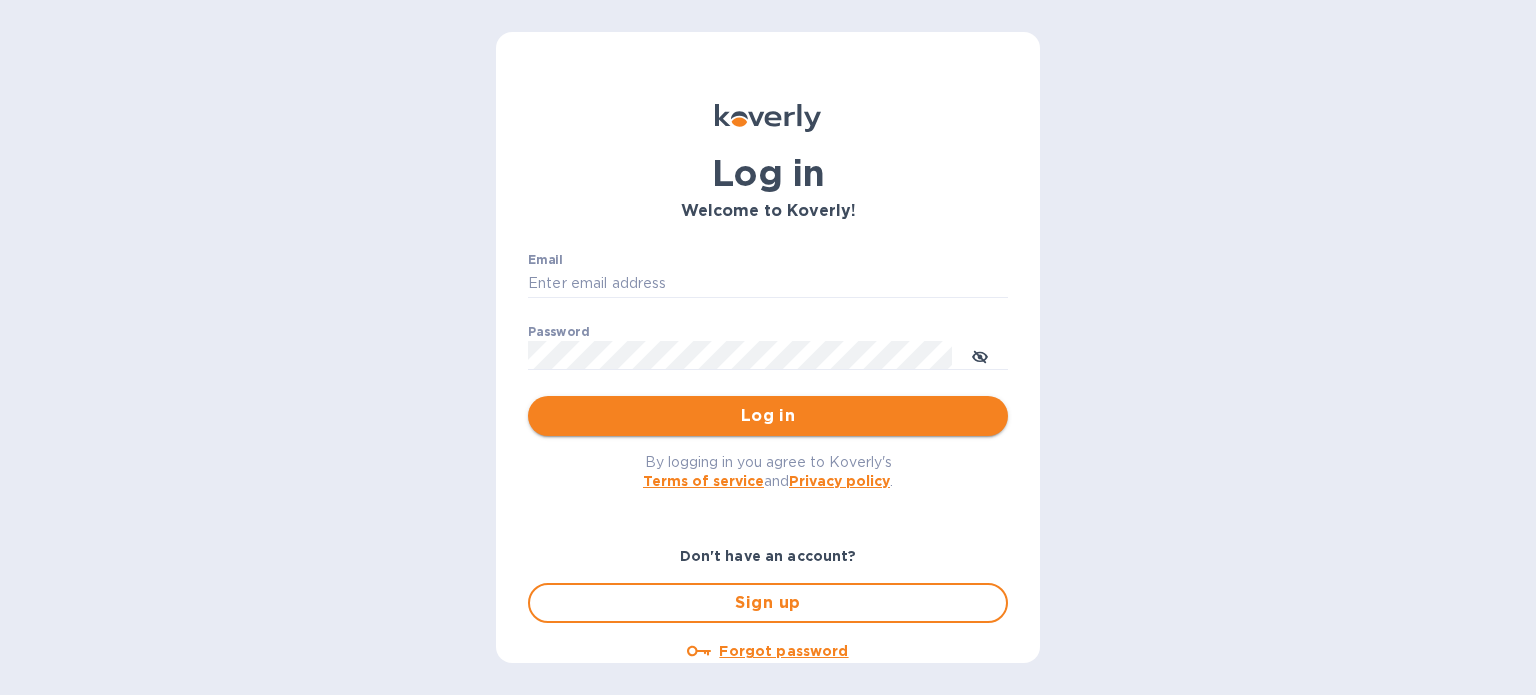 type on "[EMAIL]" 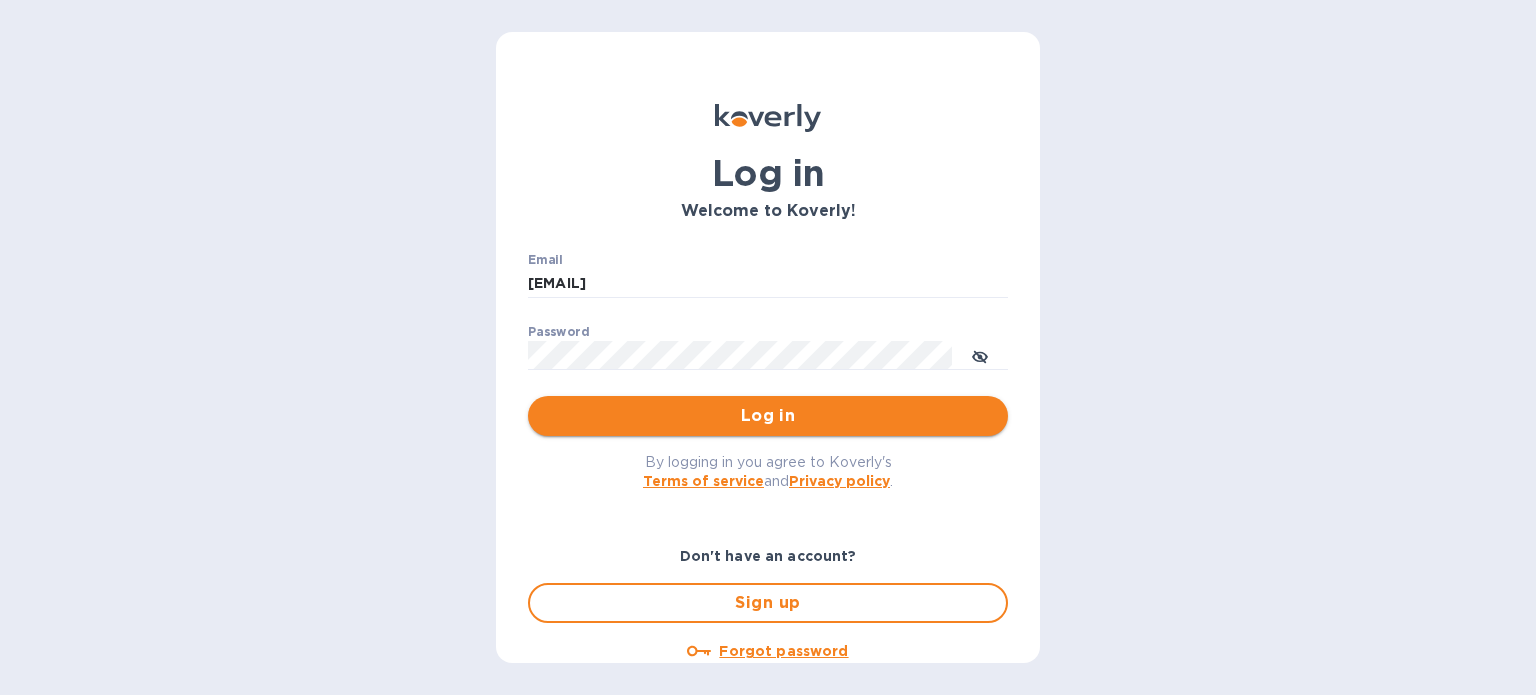 click on "Log in" at bounding box center (768, 416) 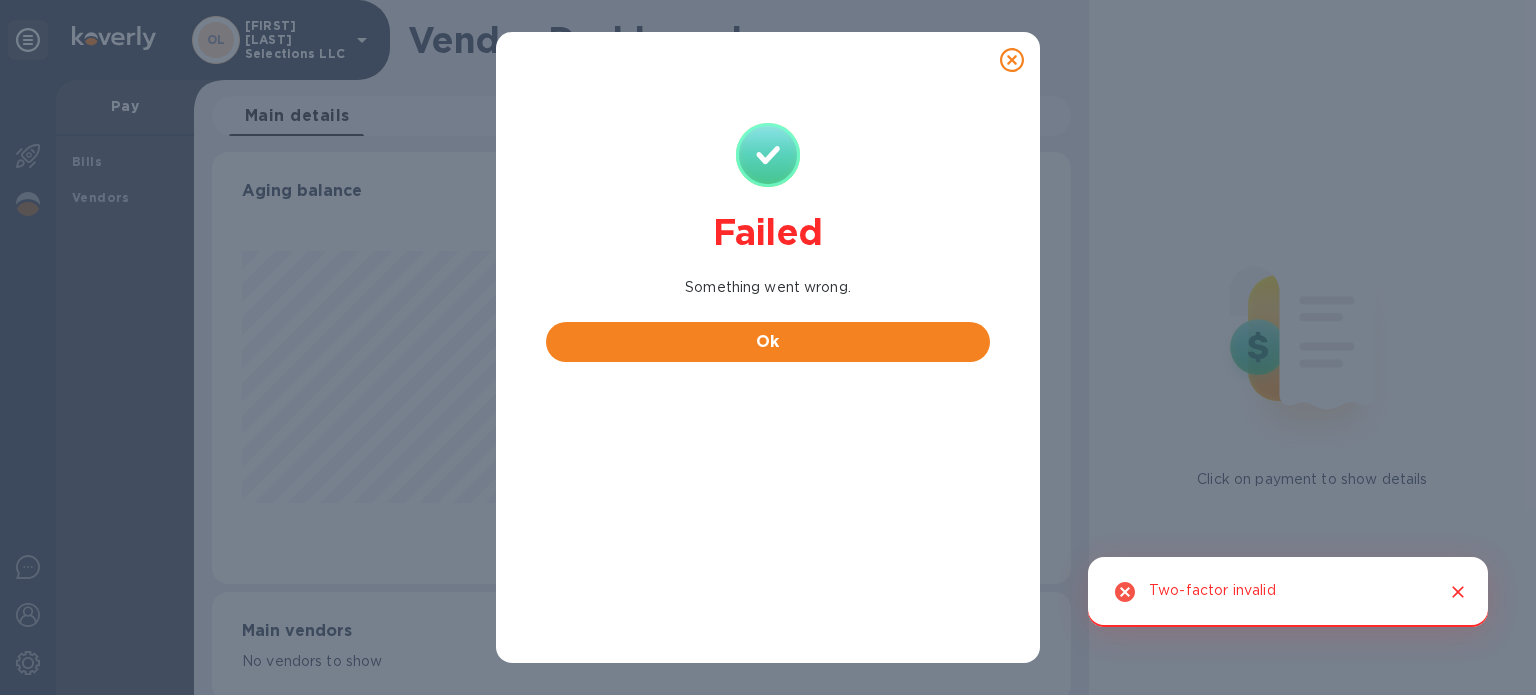 scroll, scrollTop: 0, scrollLeft: 0, axis: both 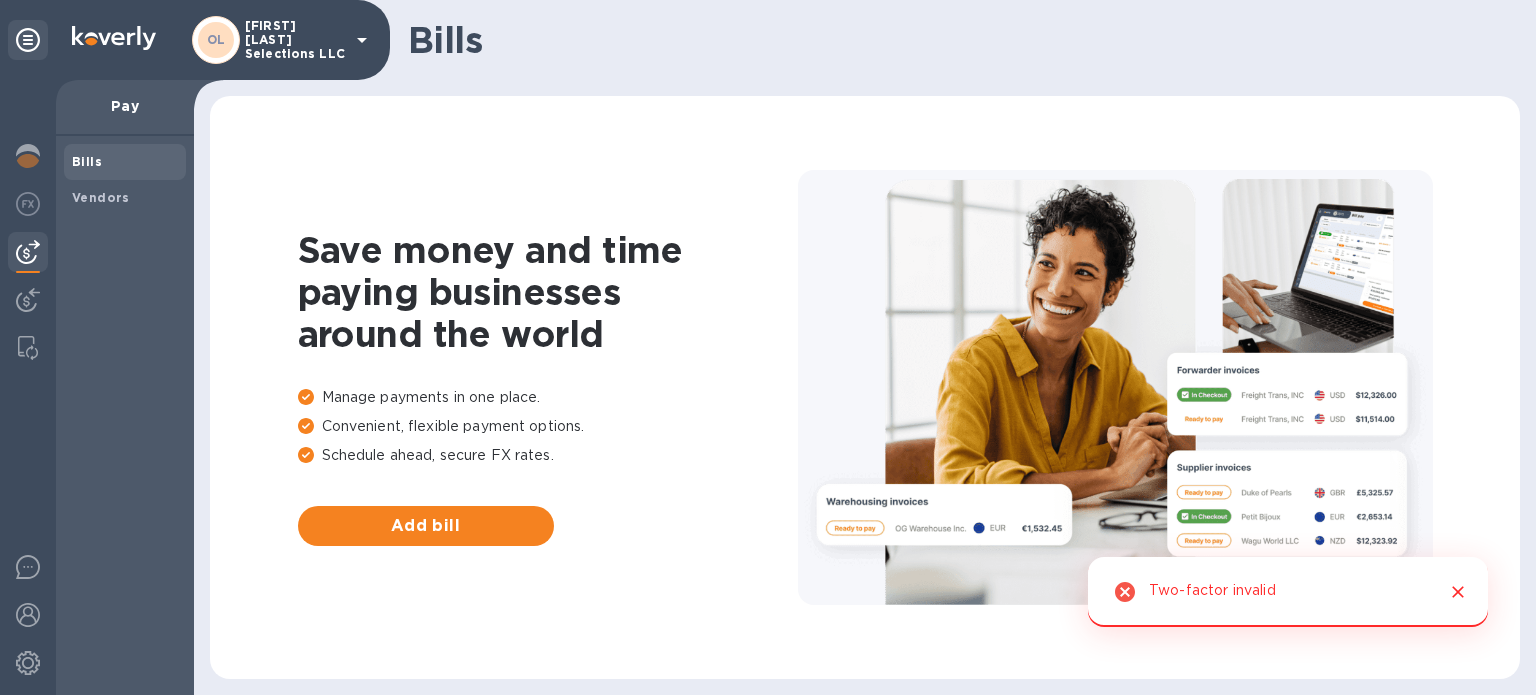 click on "OL [FIRST] [LAST] Selections LLC" at bounding box center [283, 40] 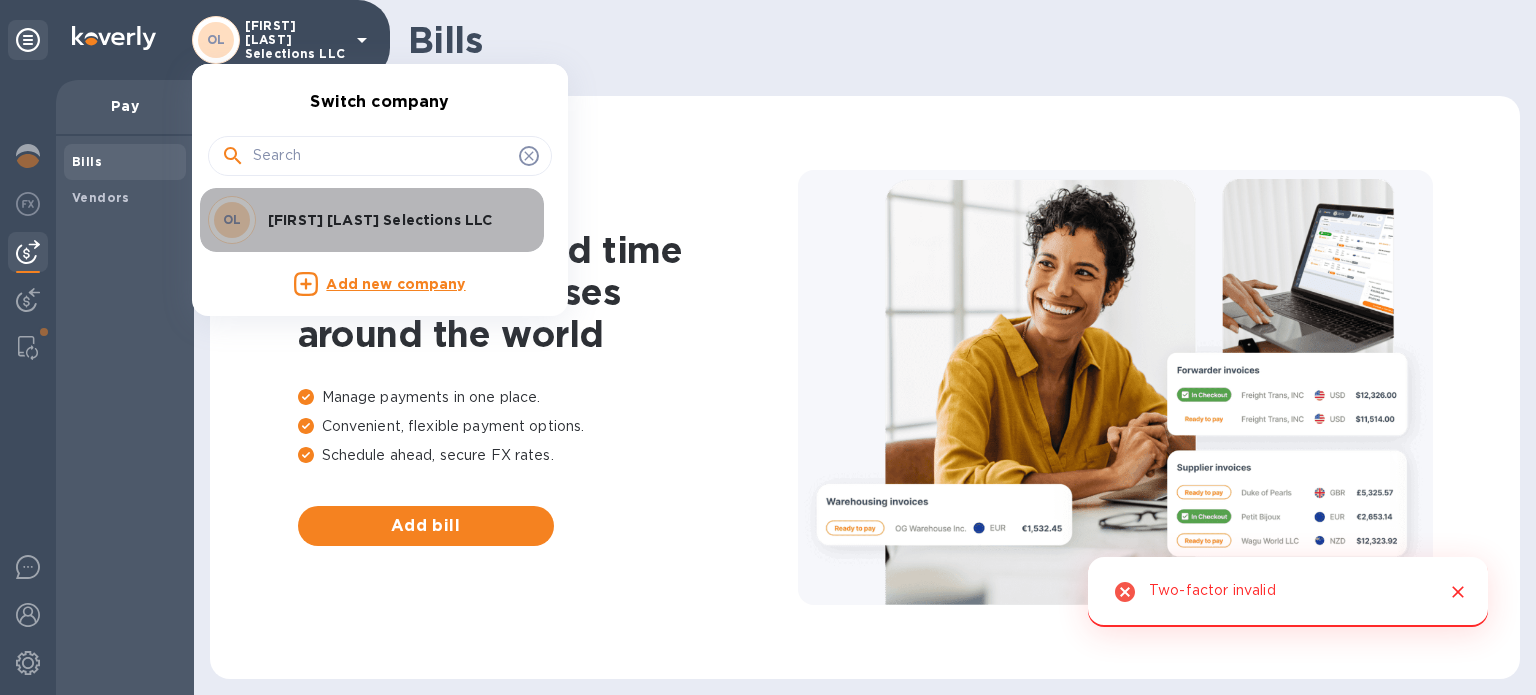 click on "[FIRST] [LAST] Selections LLC" at bounding box center (394, 220) 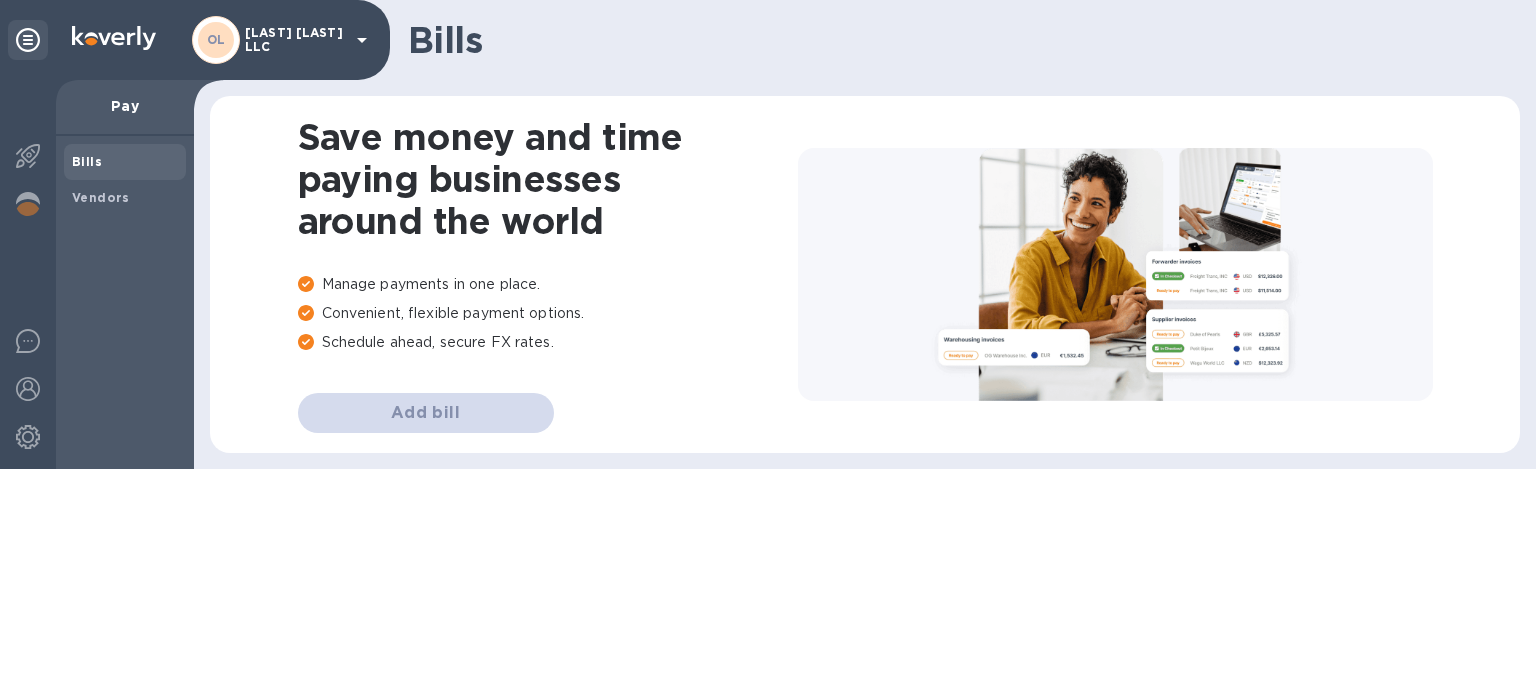scroll, scrollTop: 0, scrollLeft: 0, axis: both 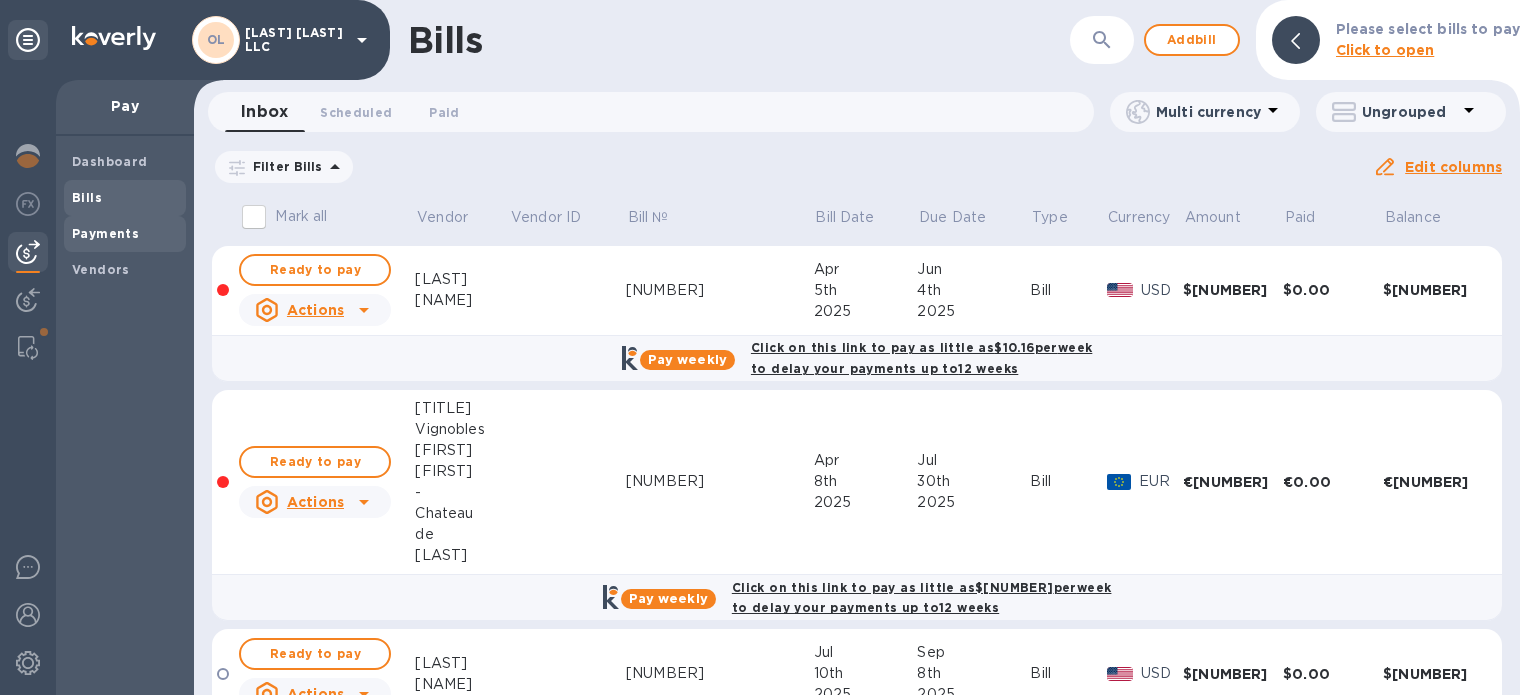 click on "Payments" at bounding box center [105, 233] 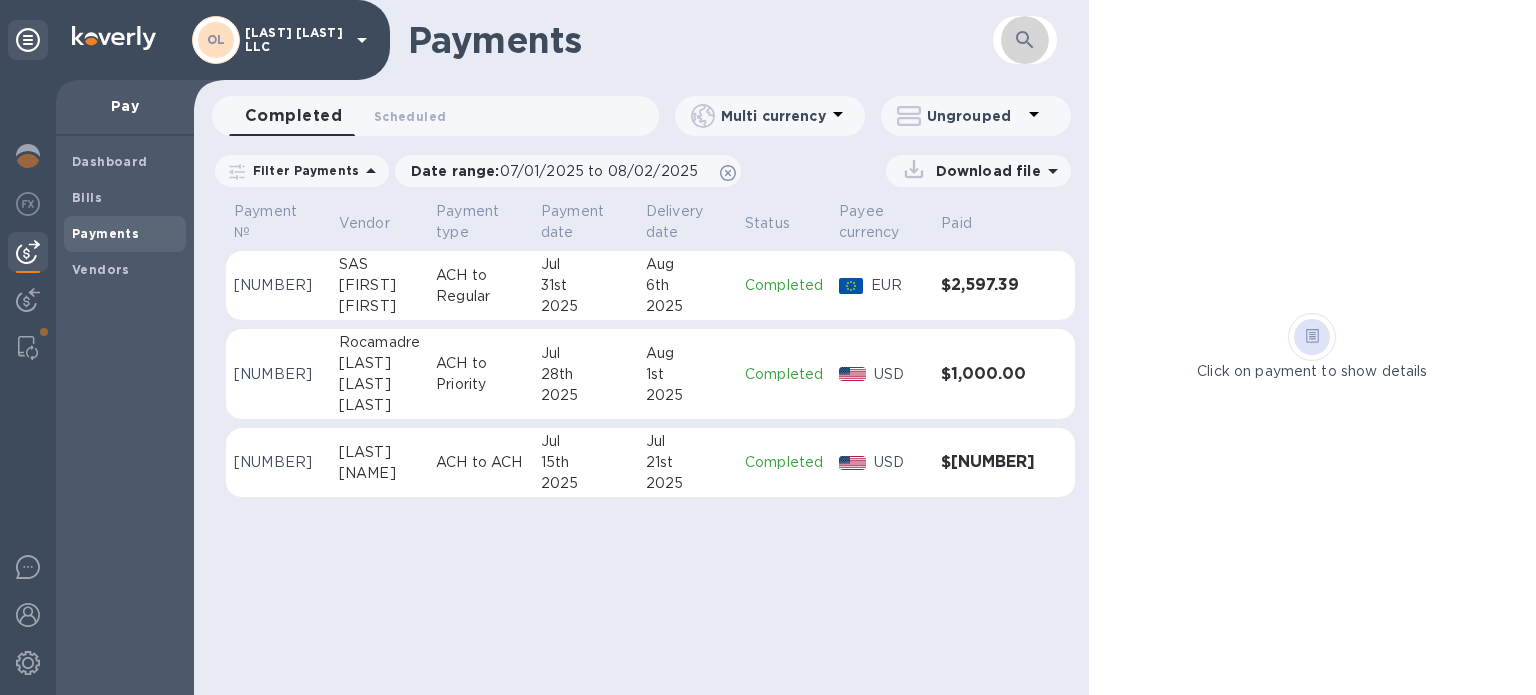 click 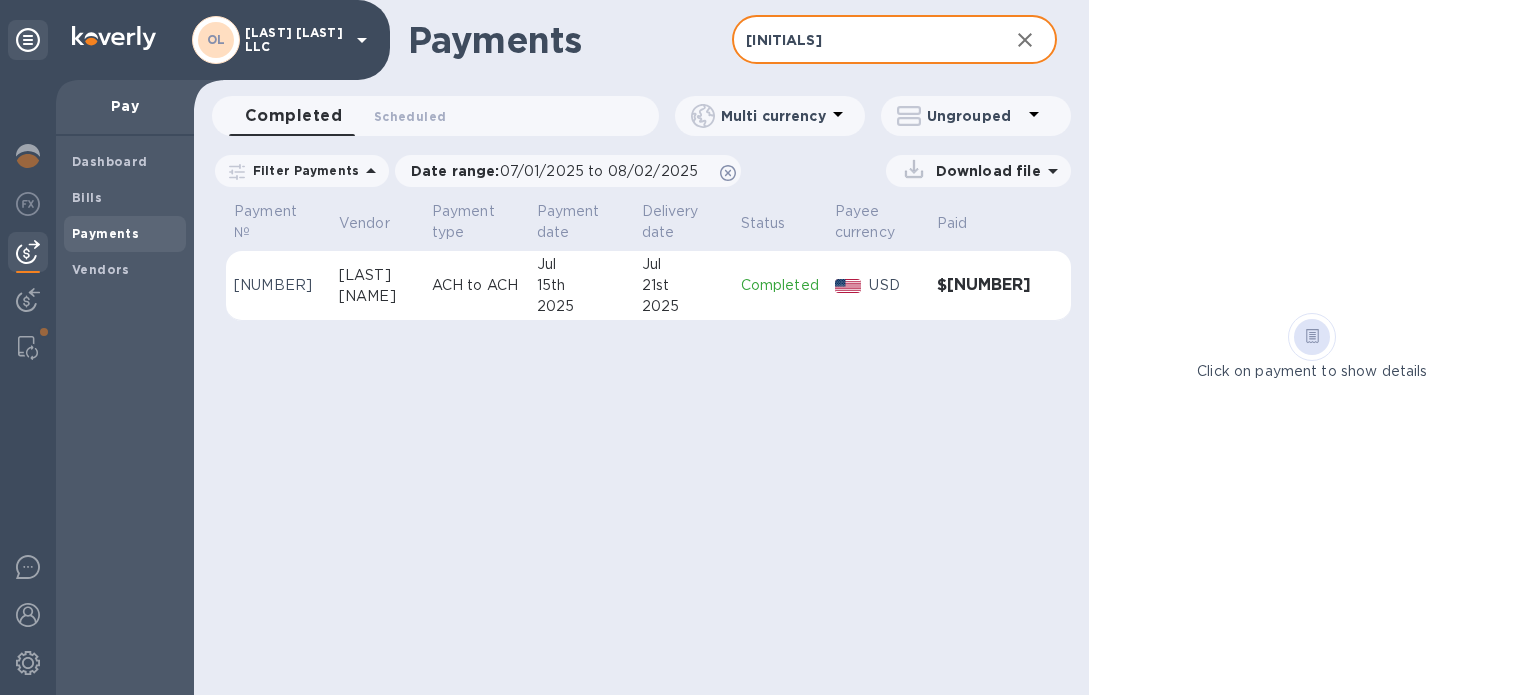 type on "[INITIALS]" 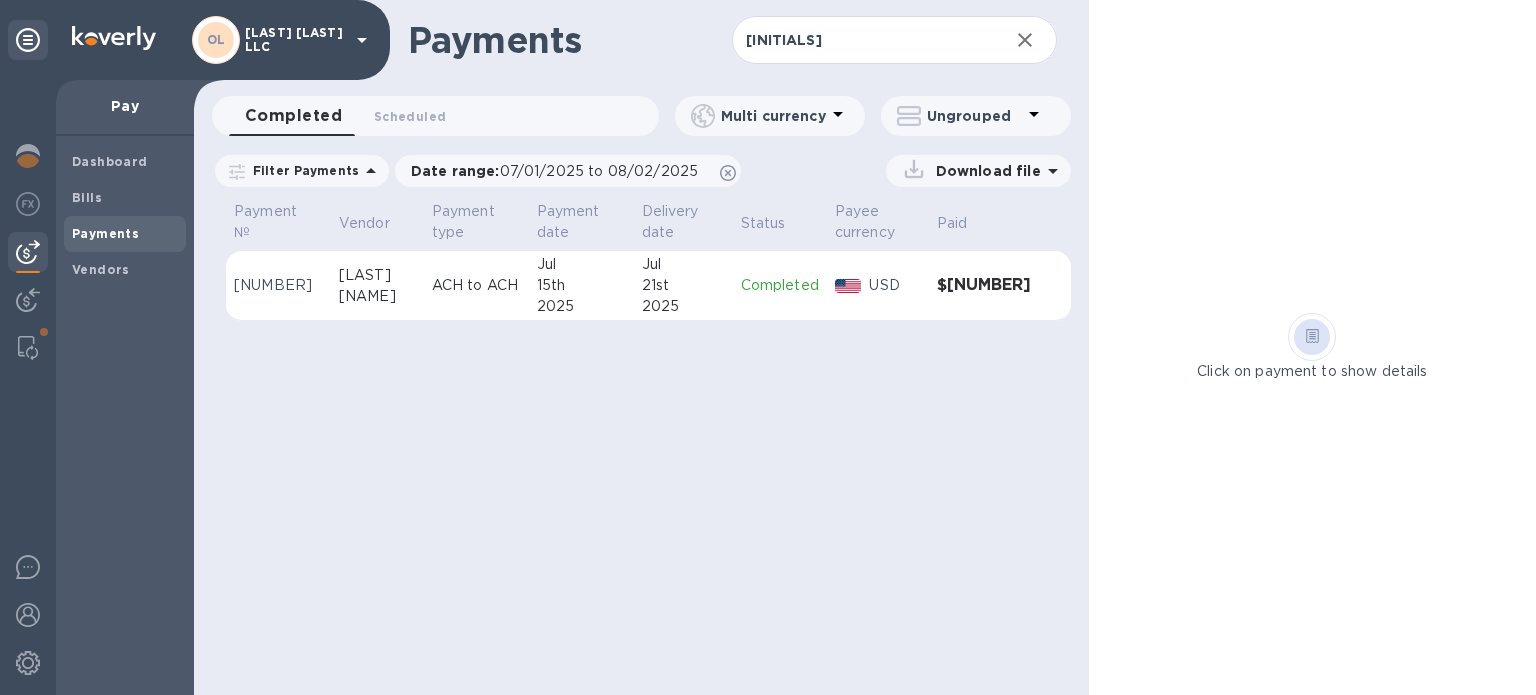 click on "ACH to ACH" at bounding box center [476, 286] 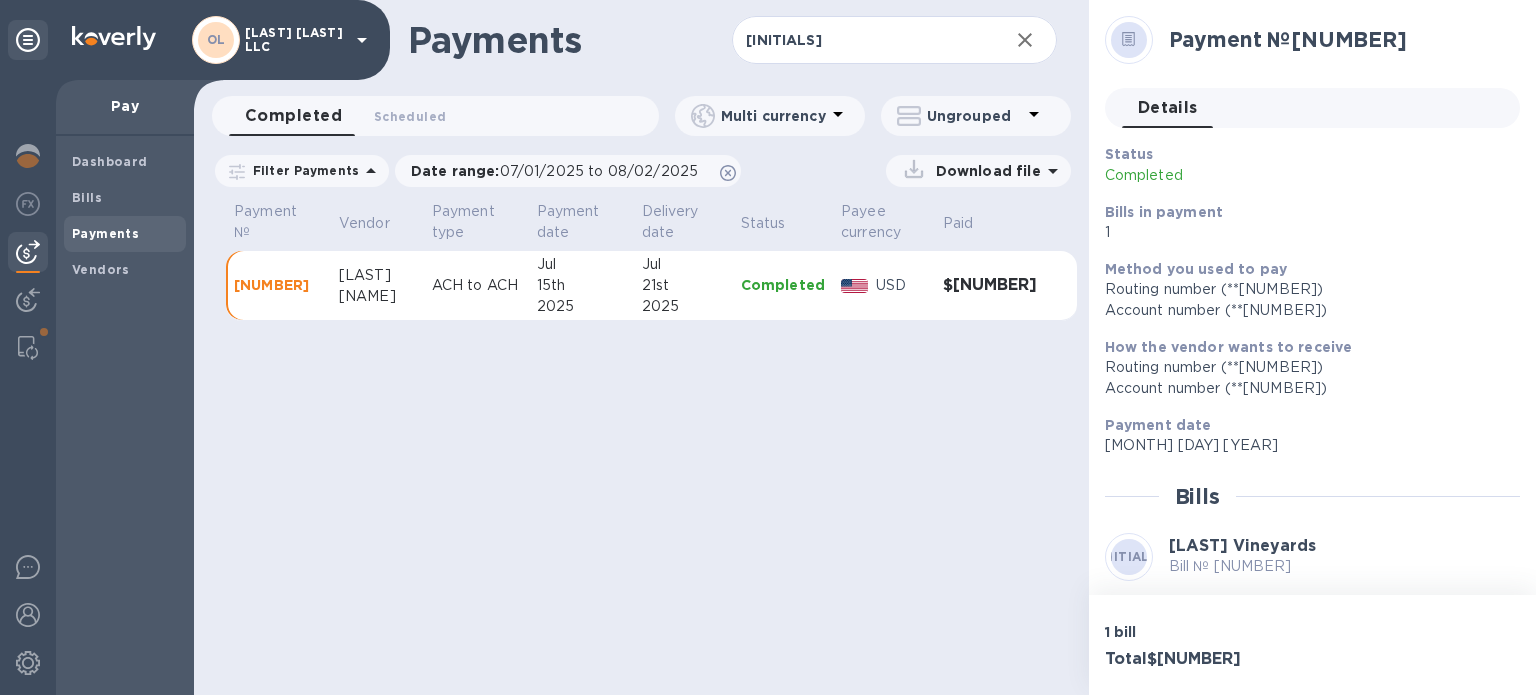 scroll, scrollTop: 136, scrollLeft: 0, axis: vertical 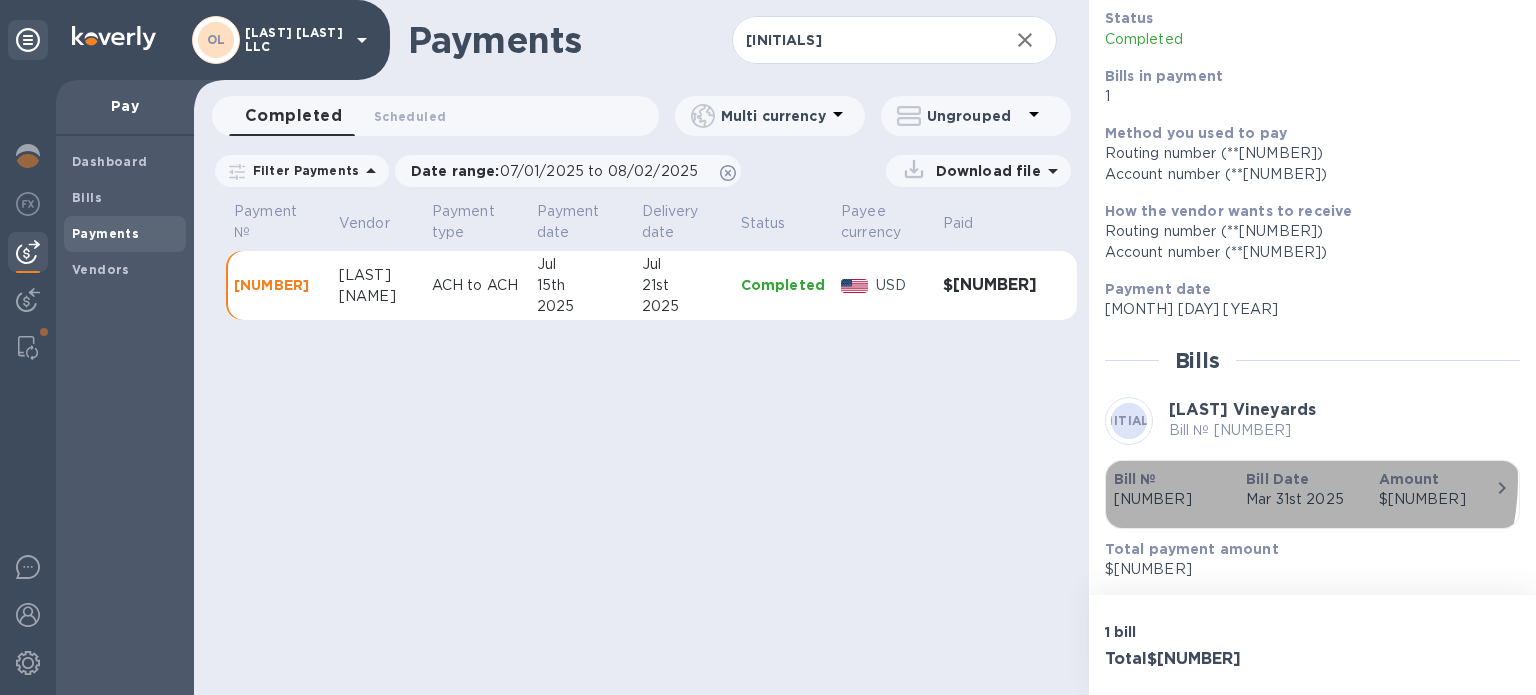 click on "Bill Date" at bounding box center (1277, 479) 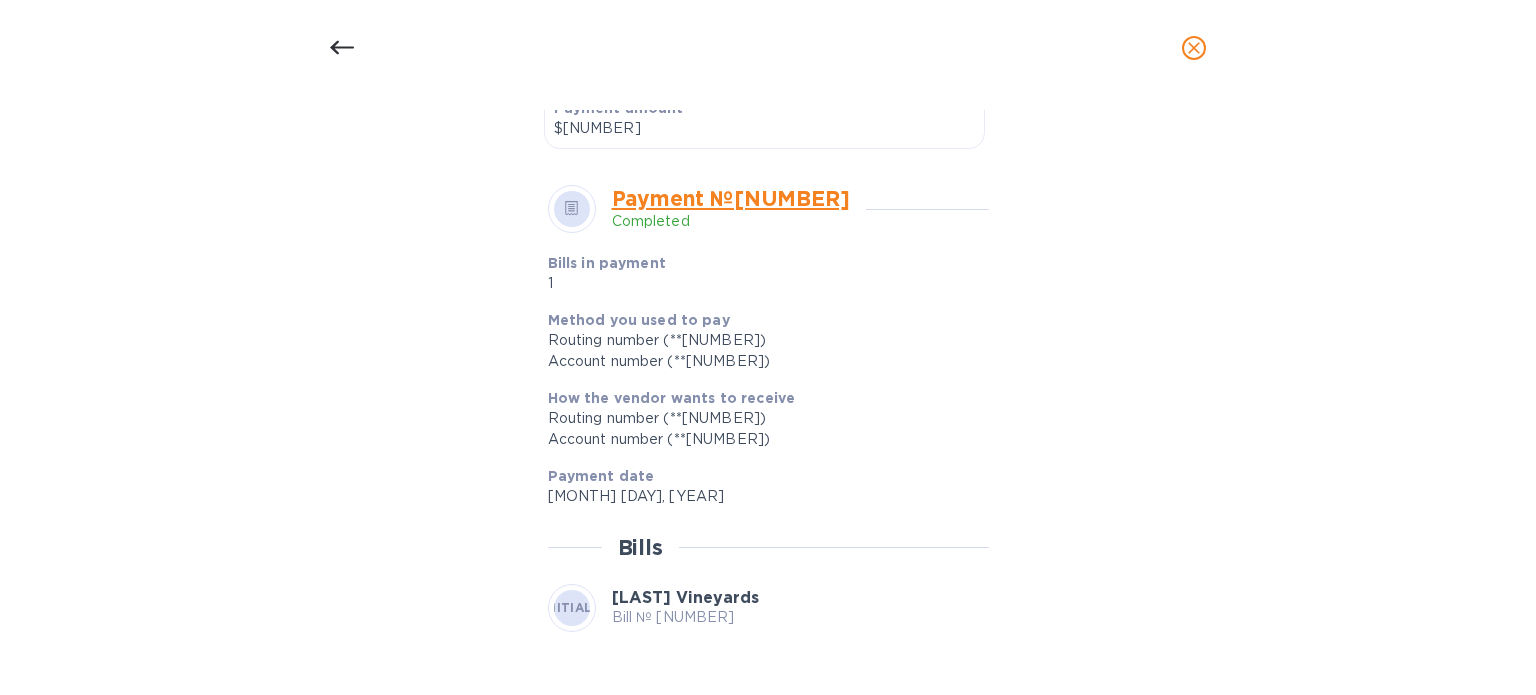 scroll, scrollTop: 770, scrollLeft: 0, axis: vertical 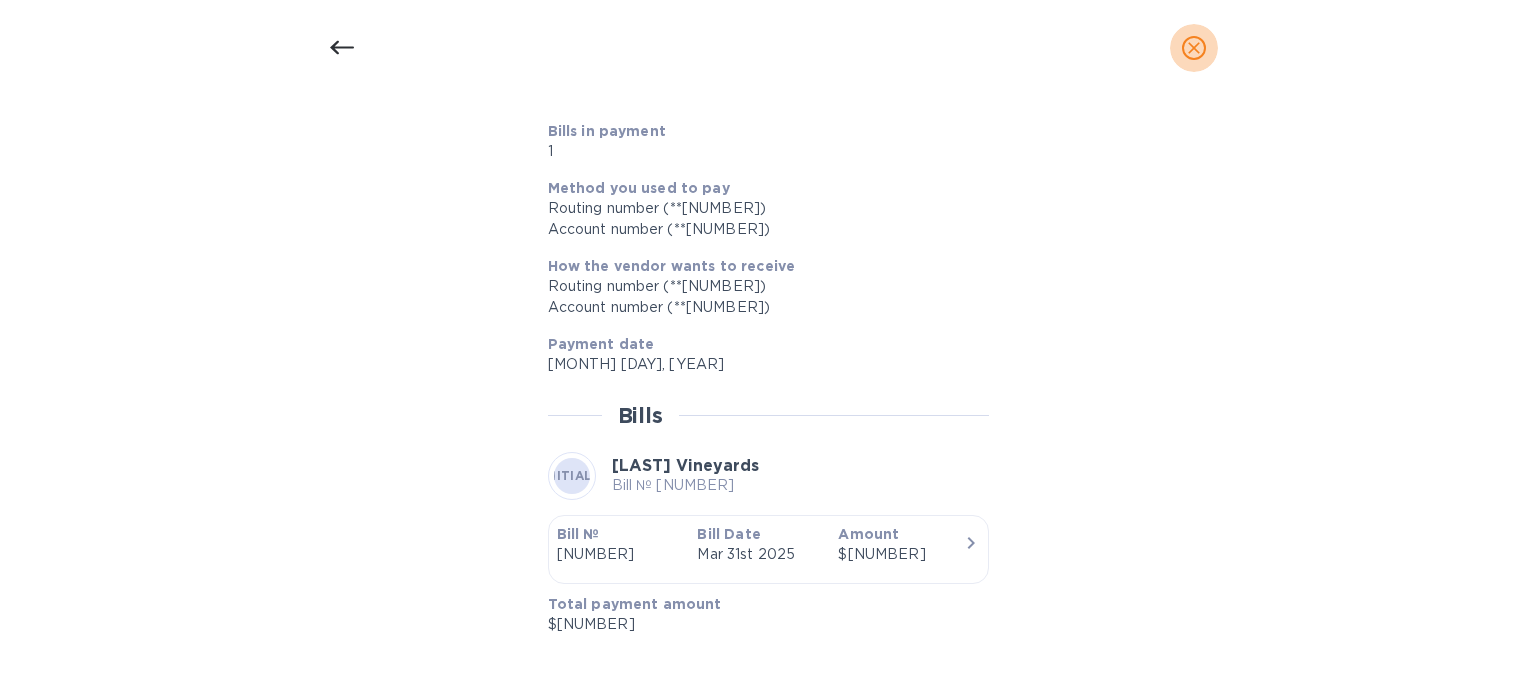click 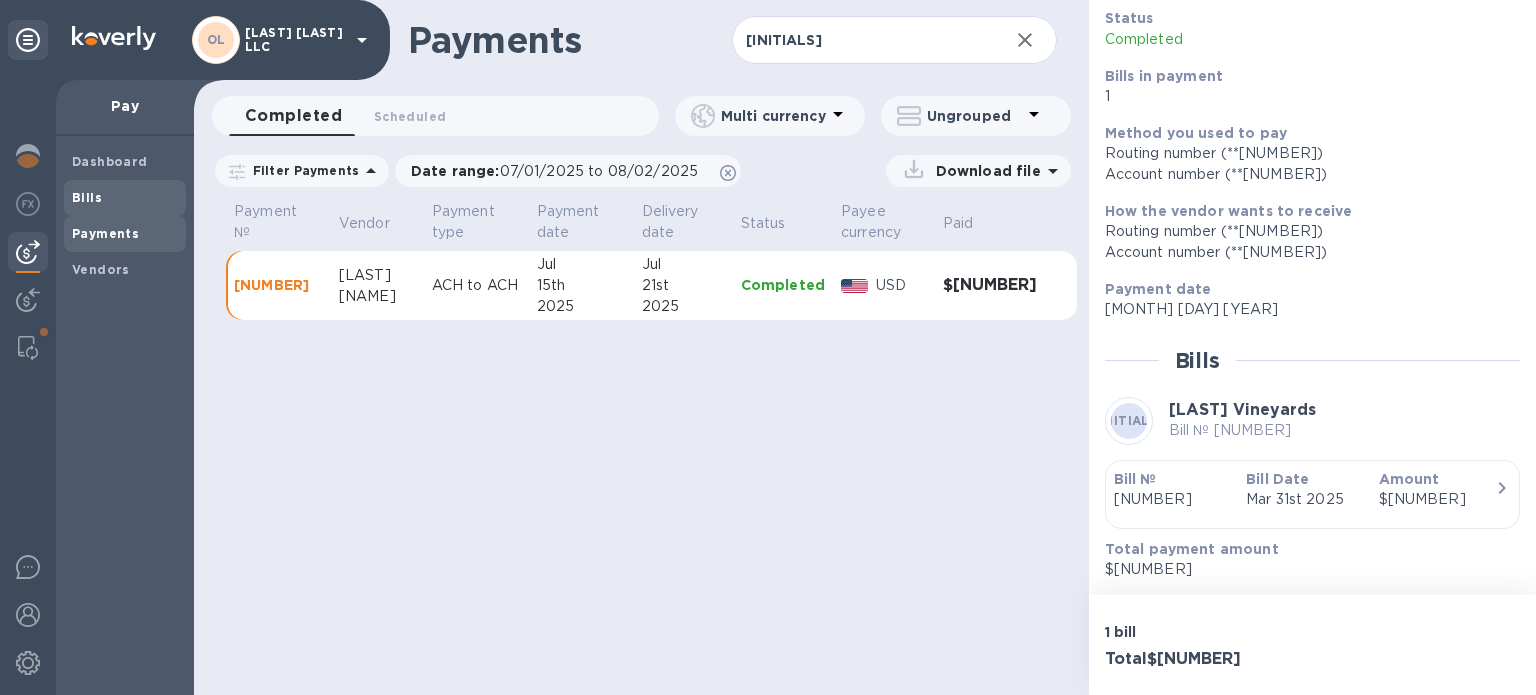 click on "Bills" at bounding box center (125, 198) 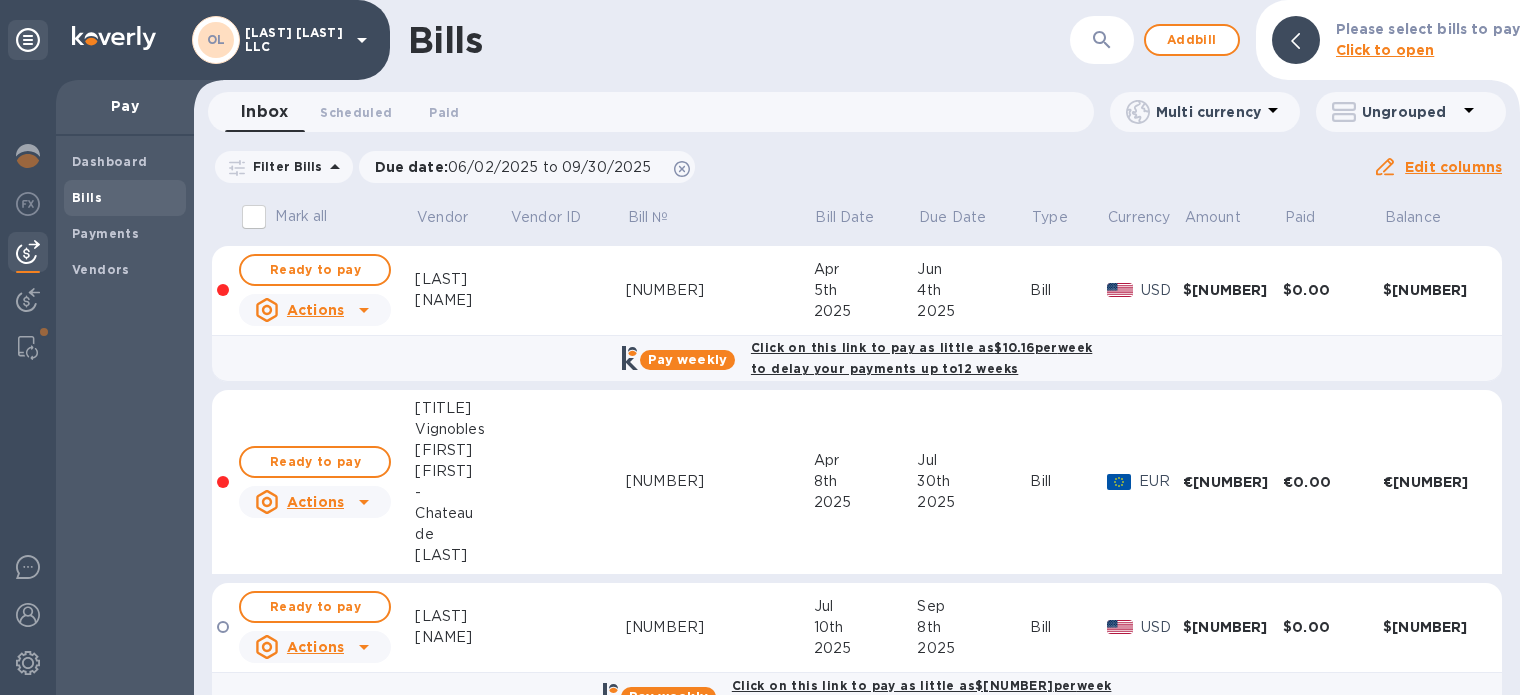 click on "[MONTH] [DAY] [YEAR]" at bounding box center [866, 482] 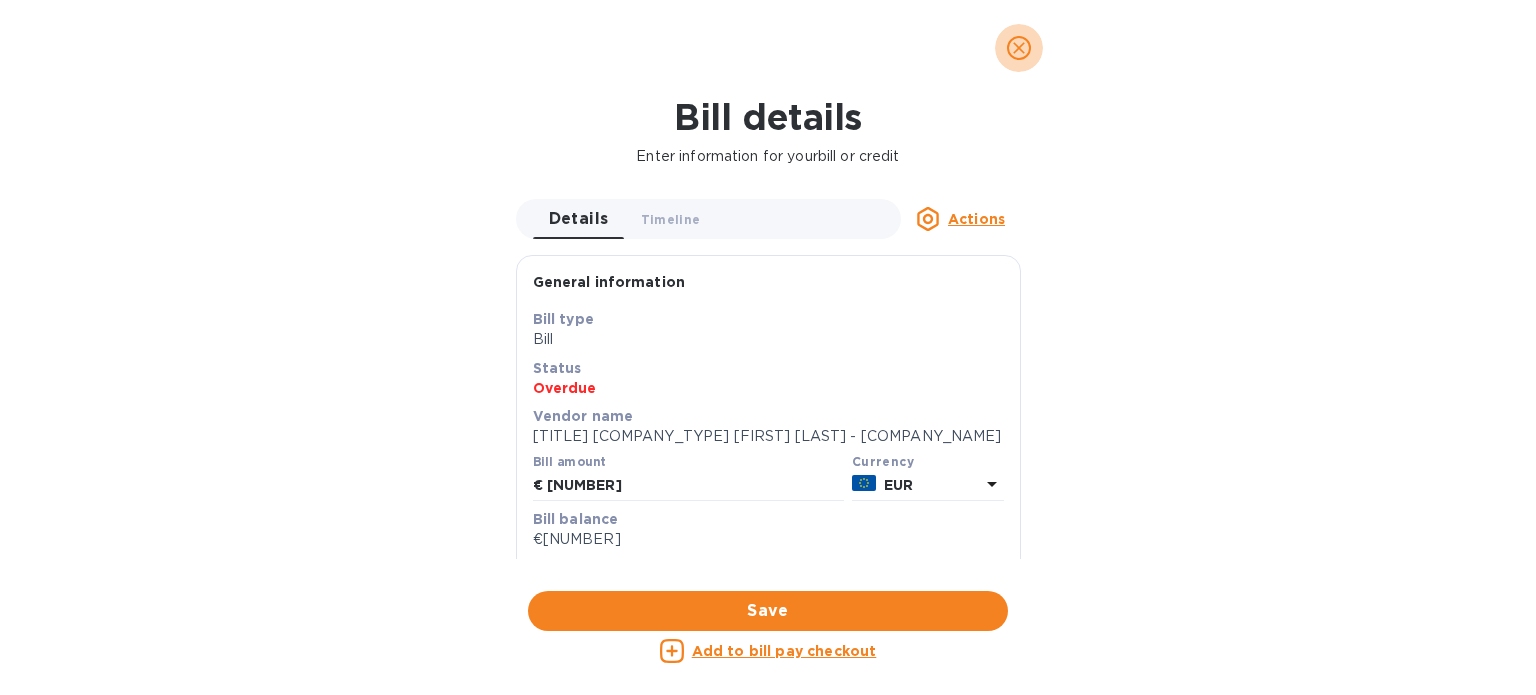 click at bounding box center (1019, 48) 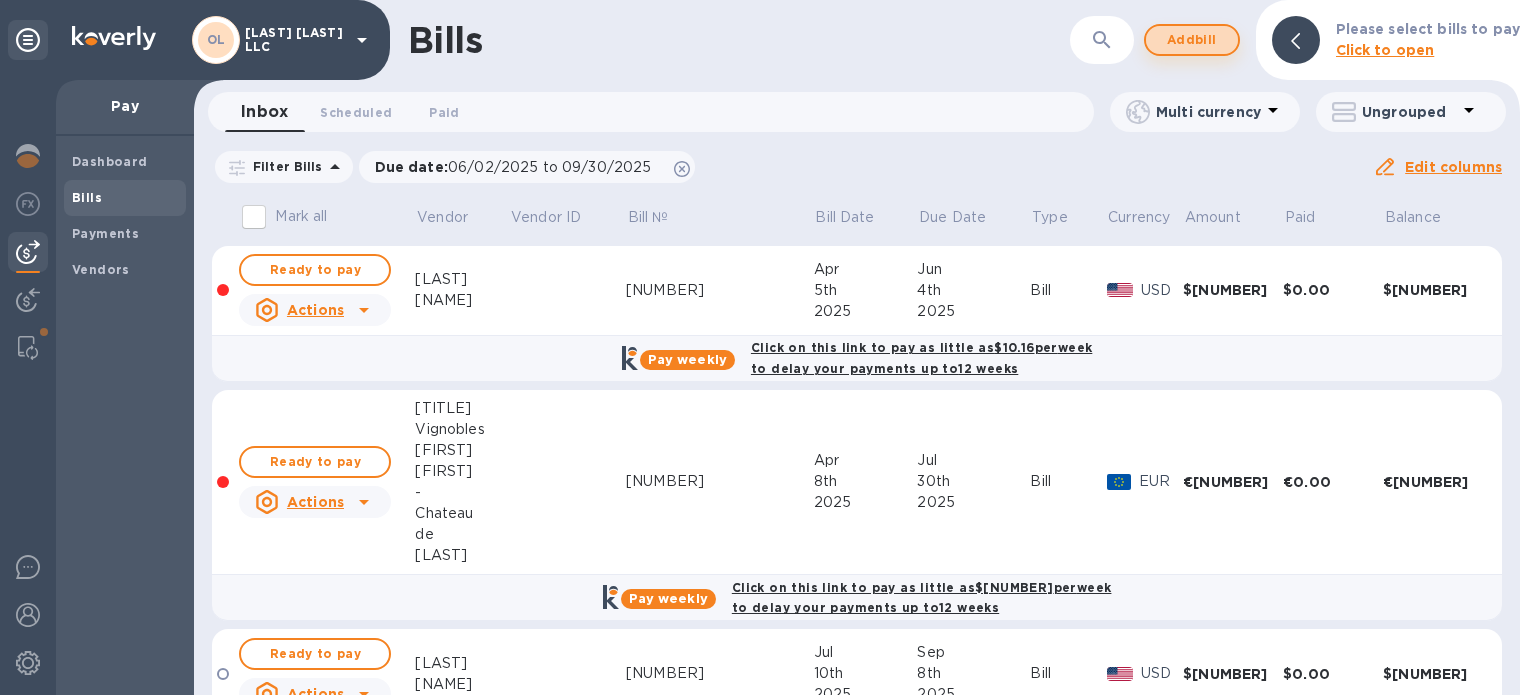 click on "Add   bill" at bounding box center [1192, 40] 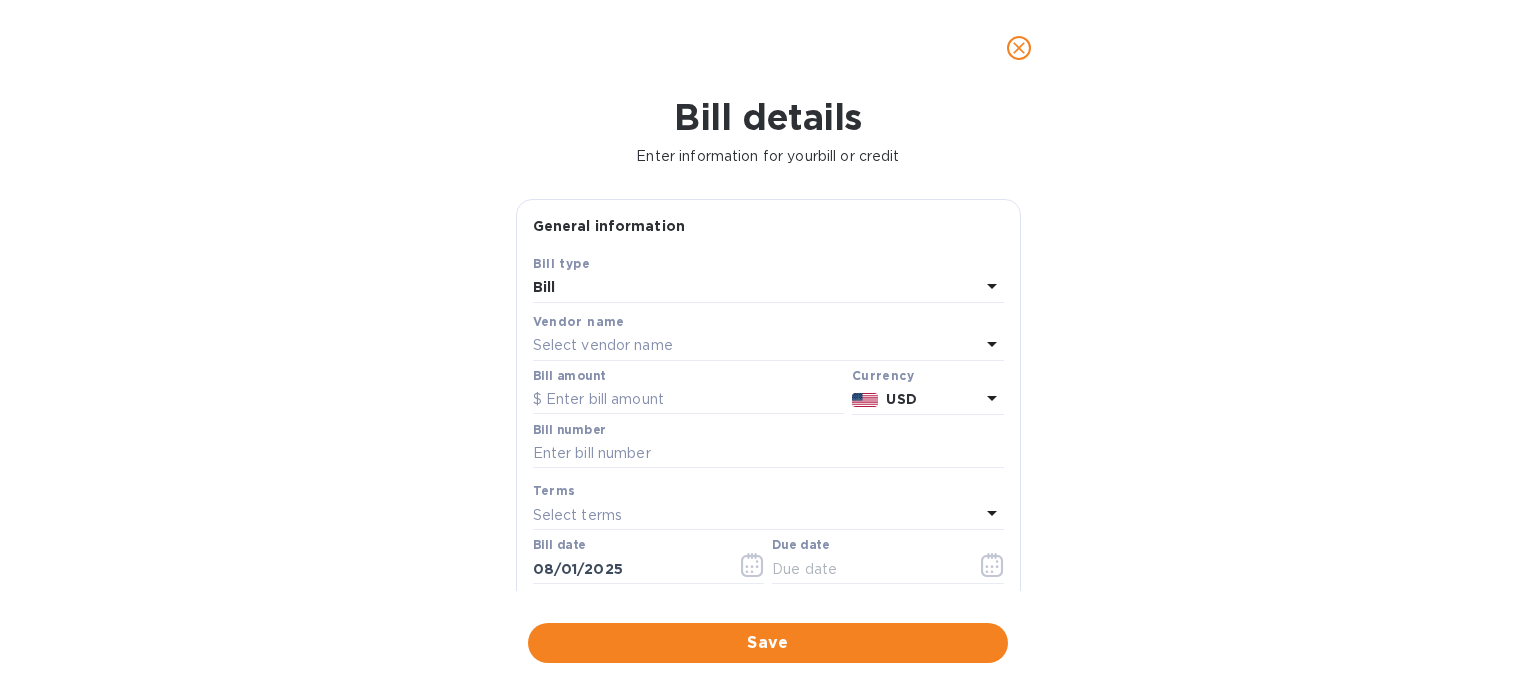 click on "Select vendor name" at bounding box center [756, 346] 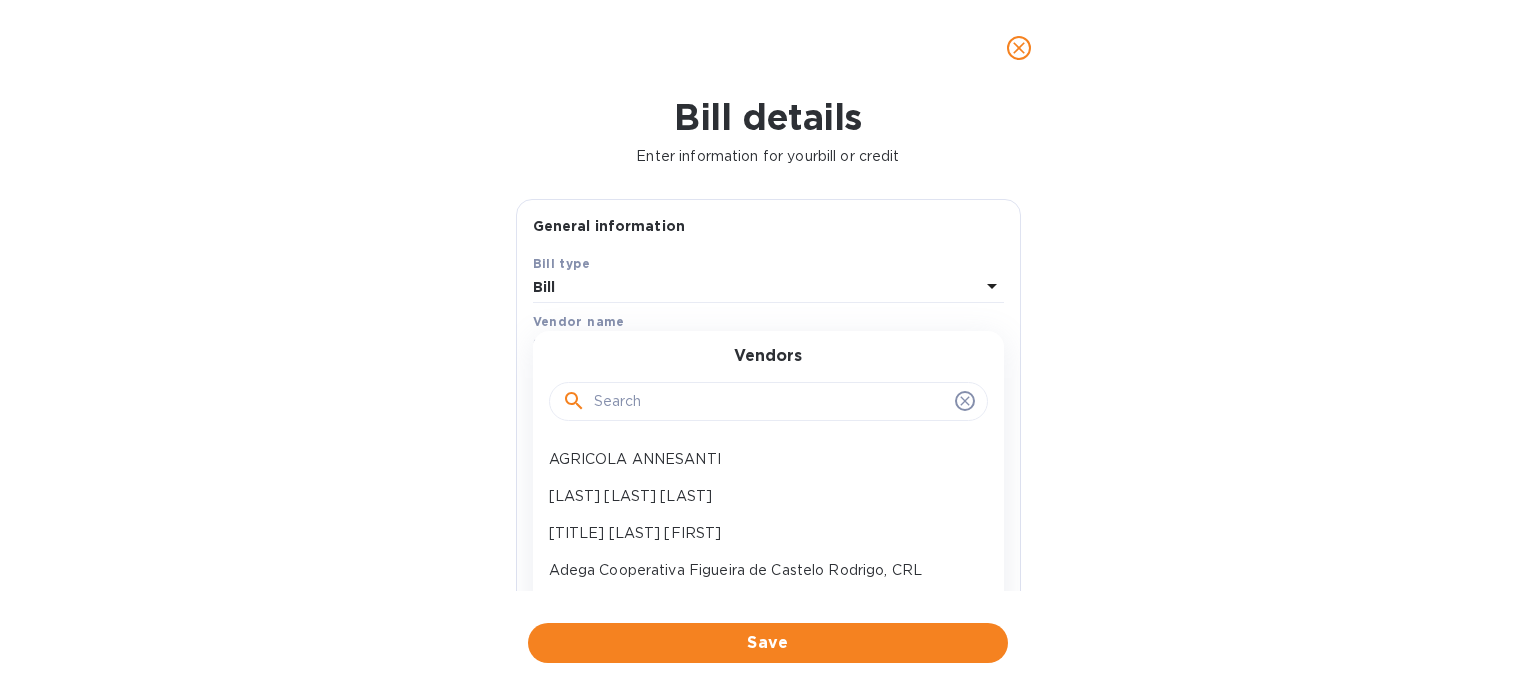 click at bounding box center [770, 402] 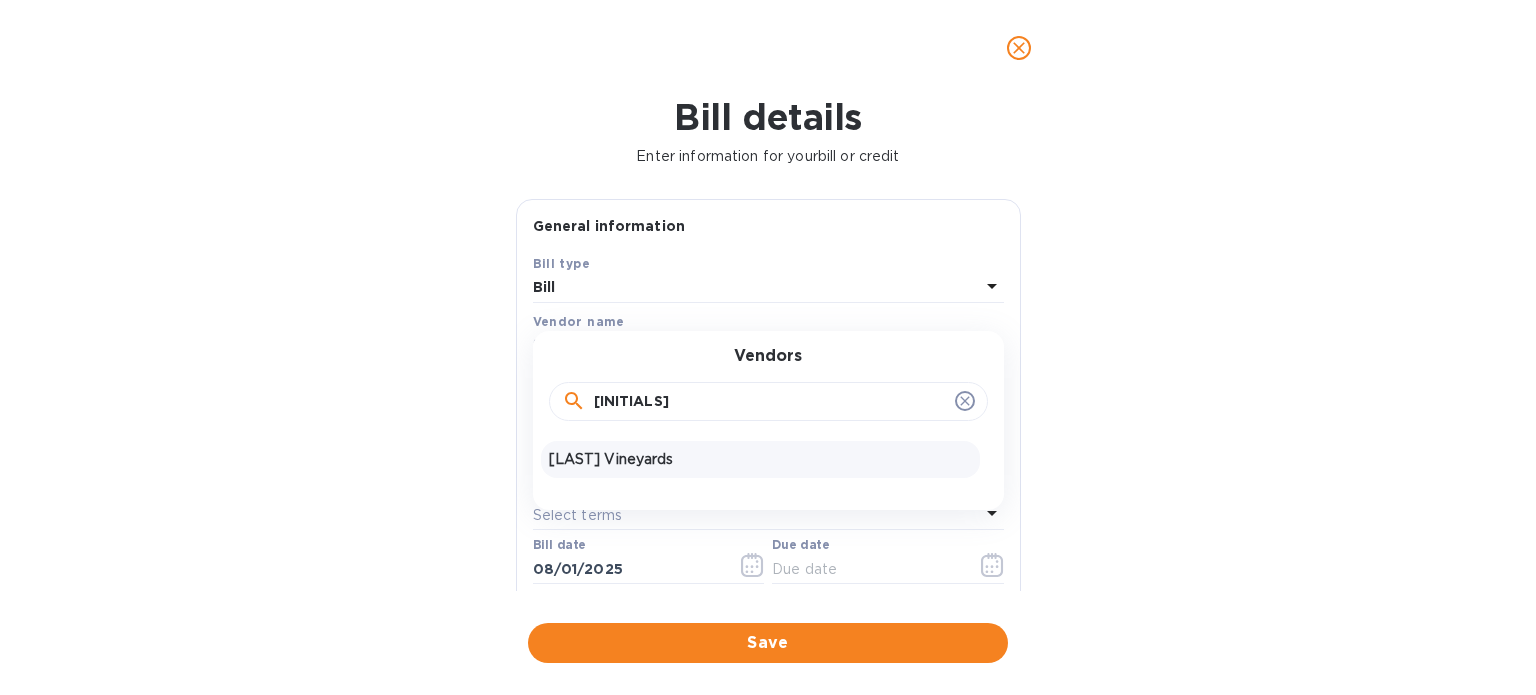 type on "[INITIALS]" 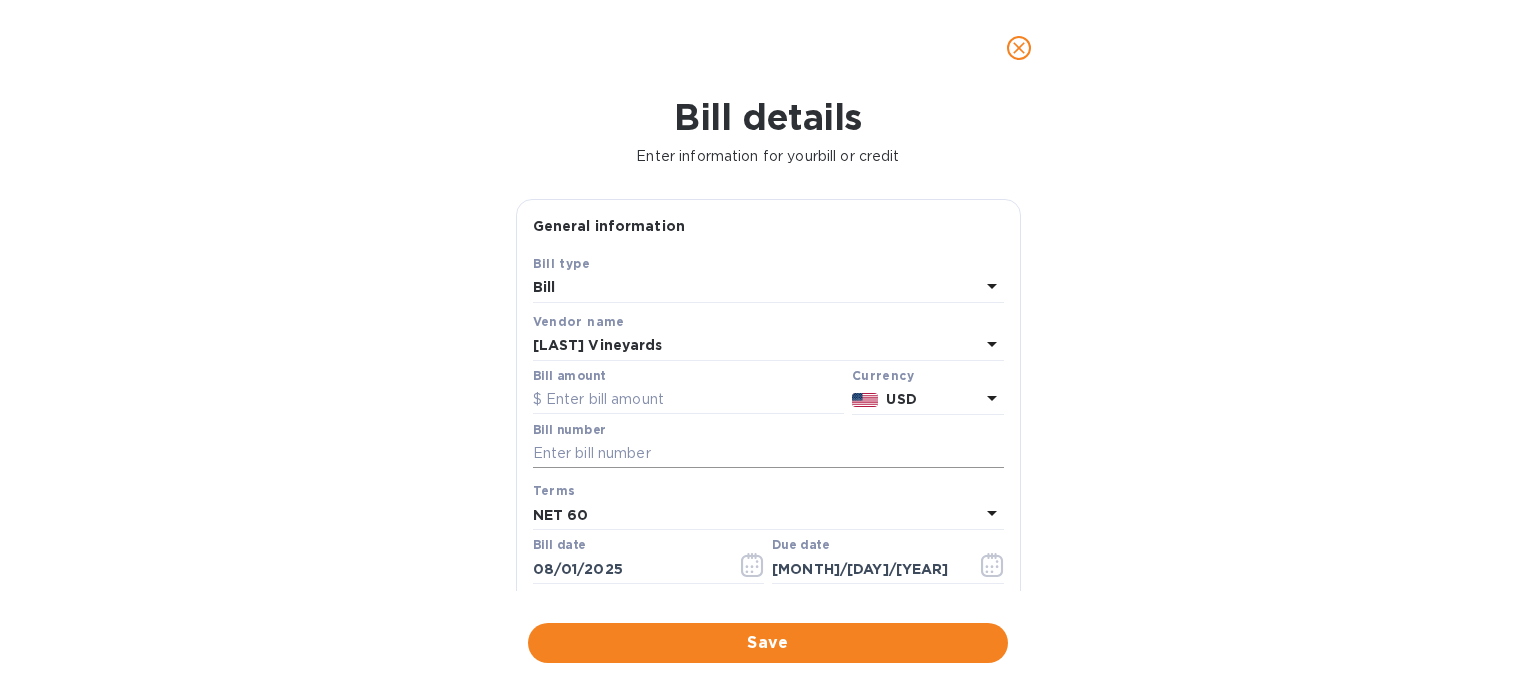click at bounding box center [768, 454] 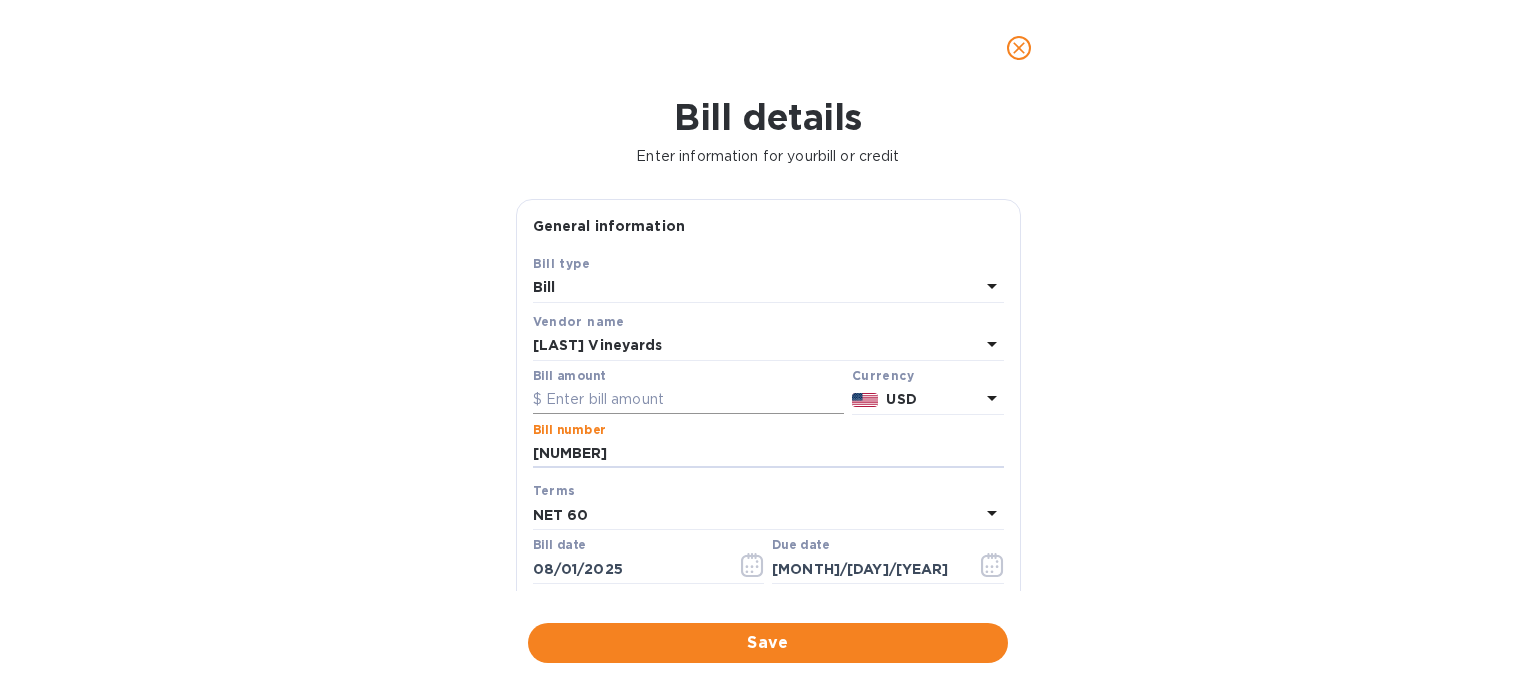 type on "[NUMBER]" 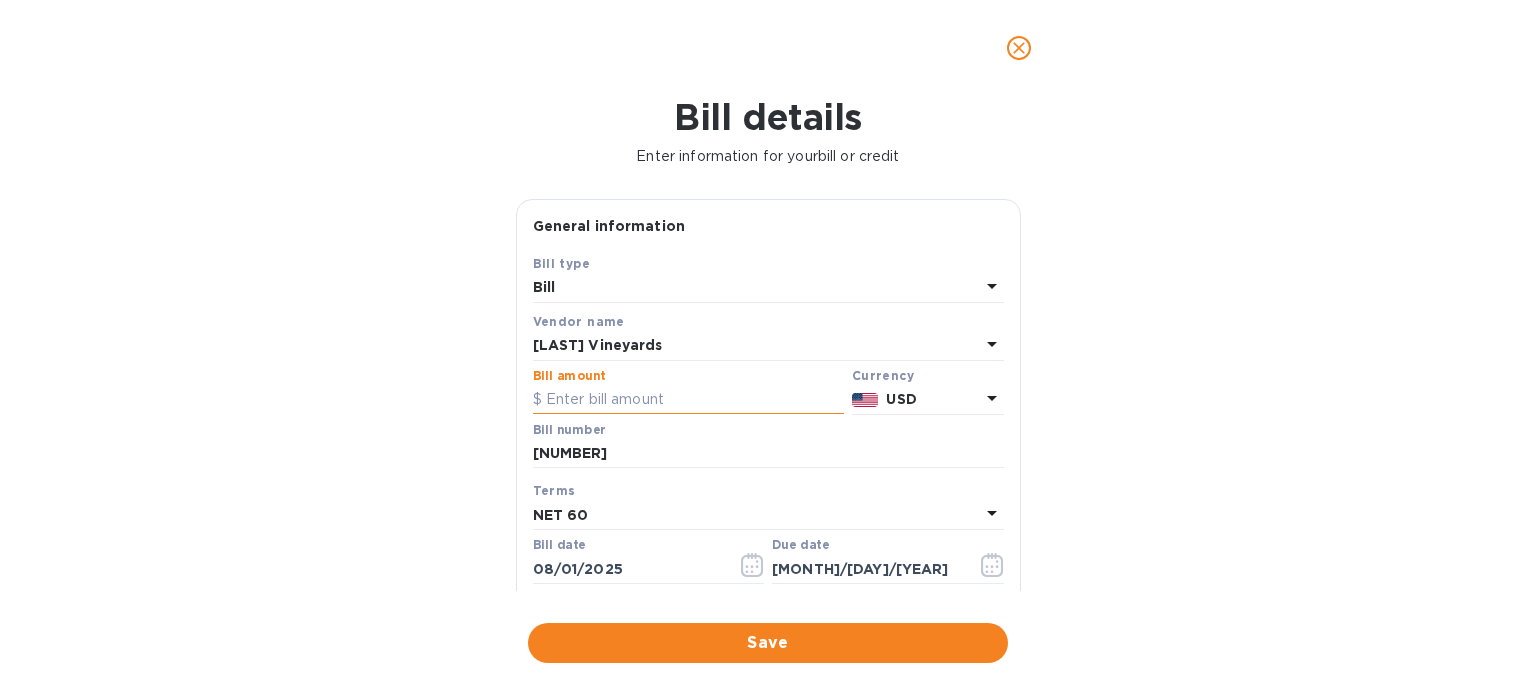 click at bounding box center [688, 400] 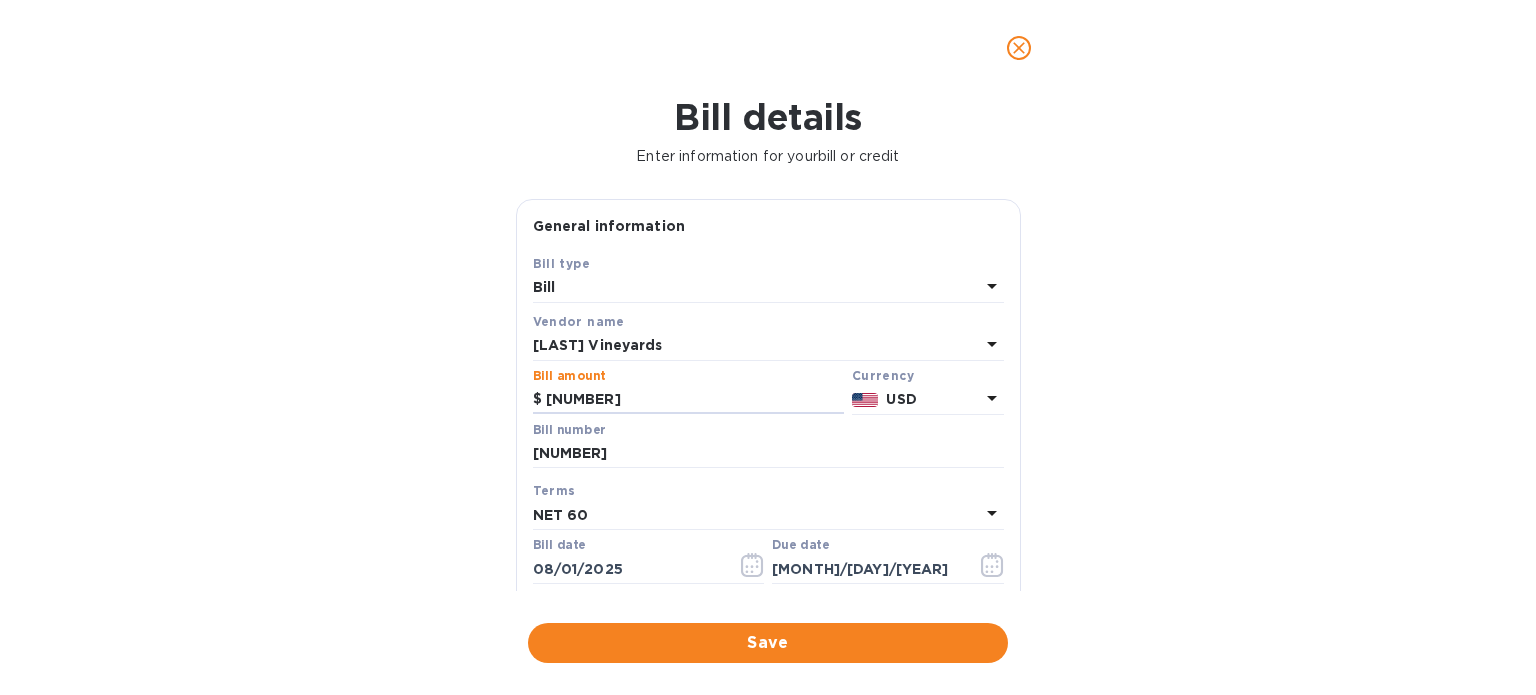 type on "[NUMBER]" 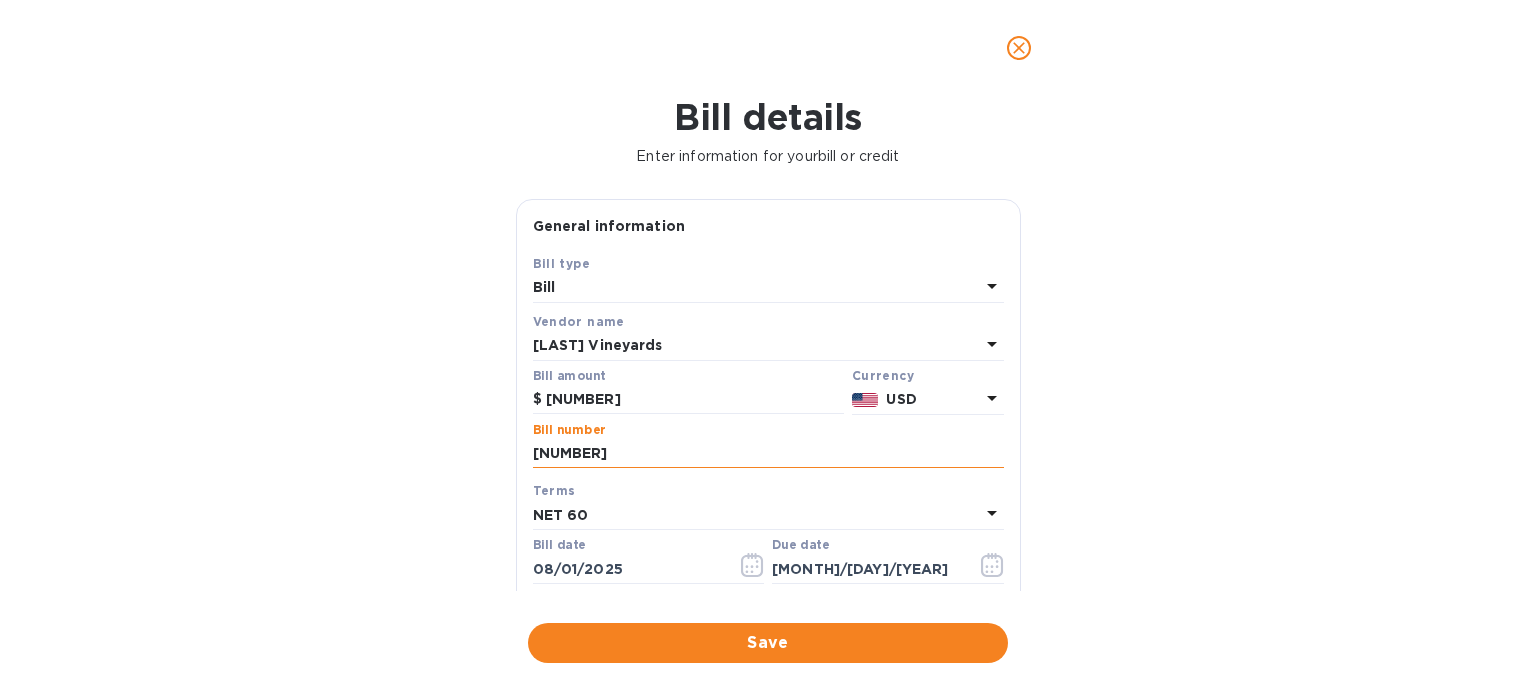 click on "[NUMBER]" at bounding box center [768, 454] 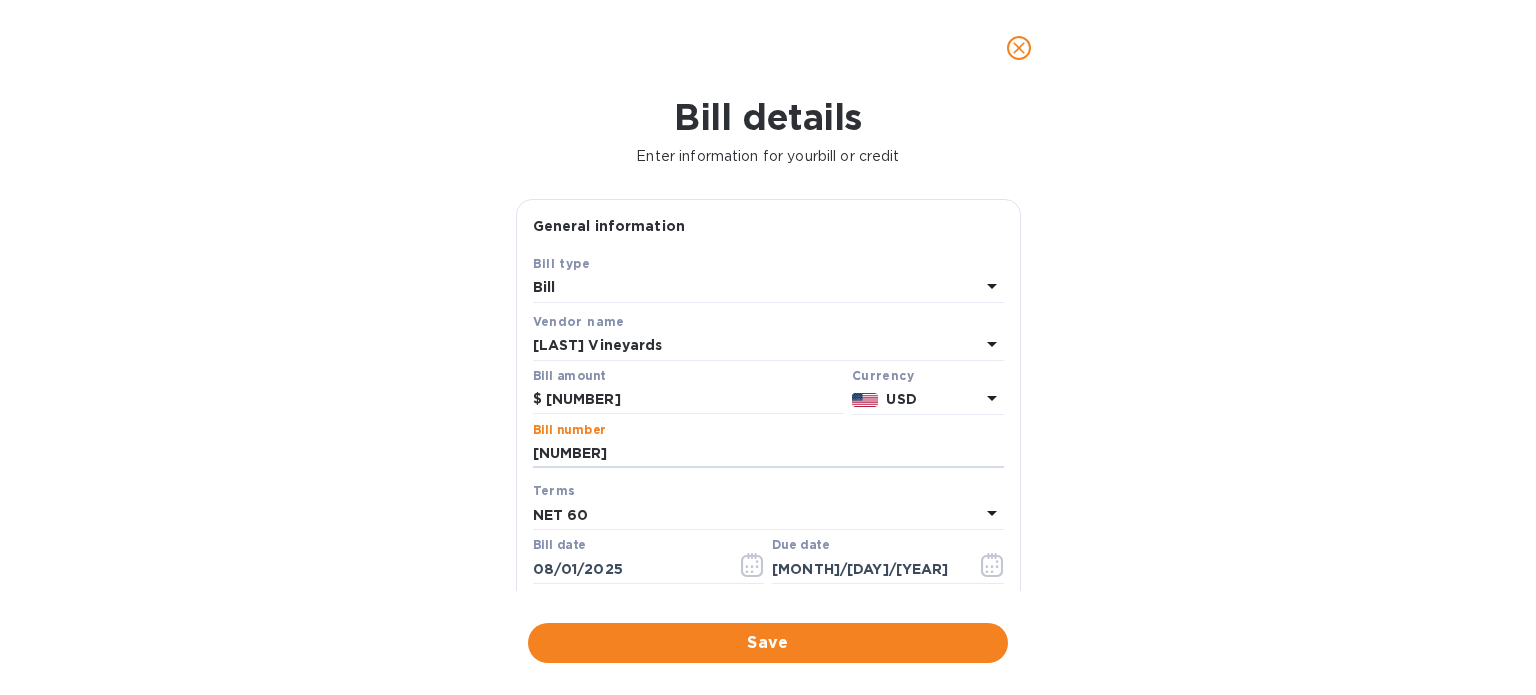 type on "[NUMBER]" 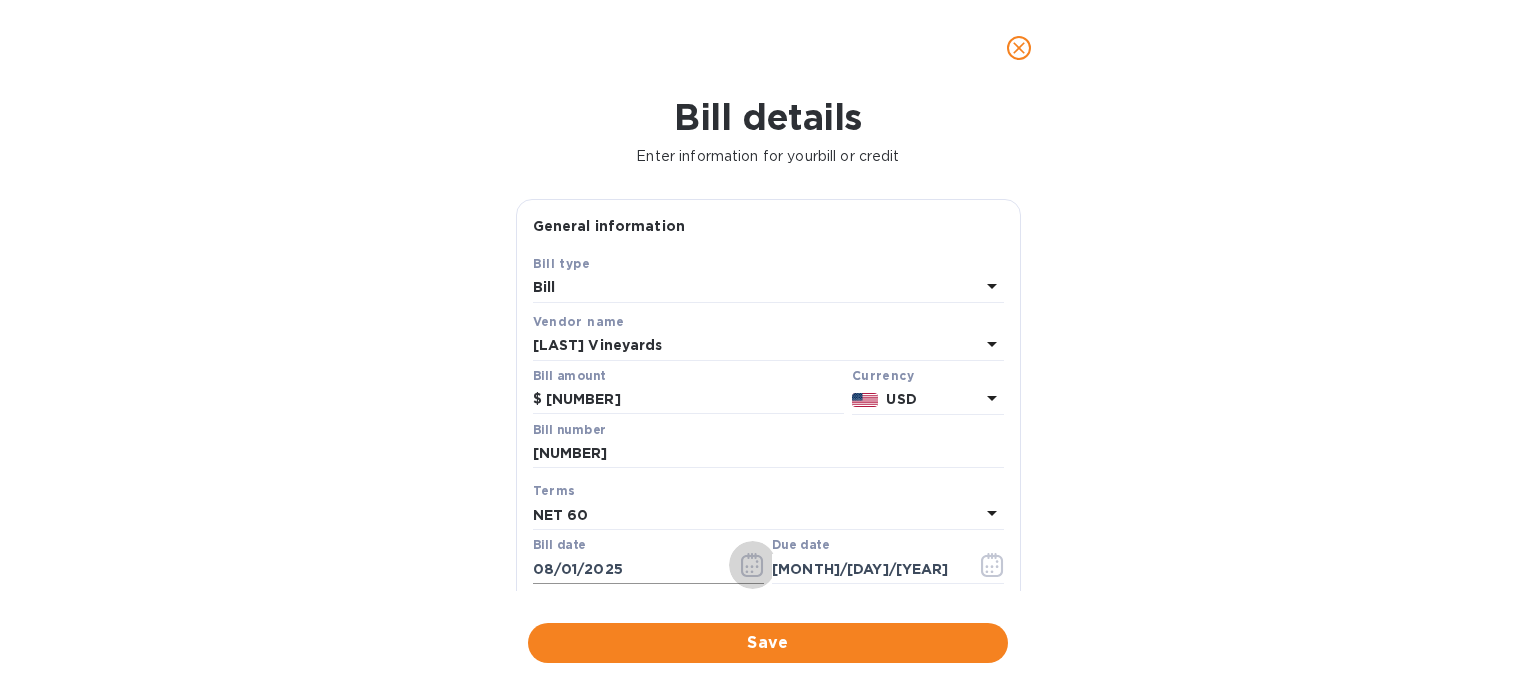 click 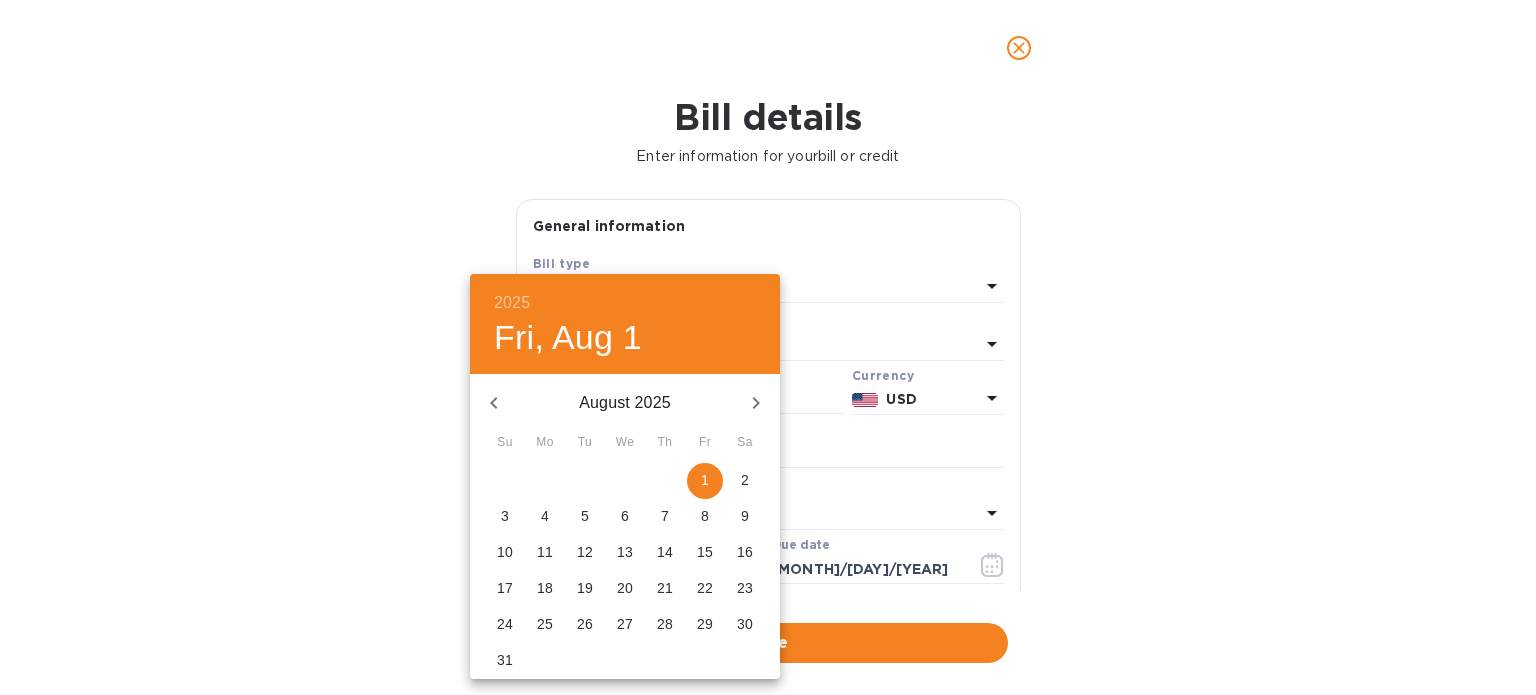 click 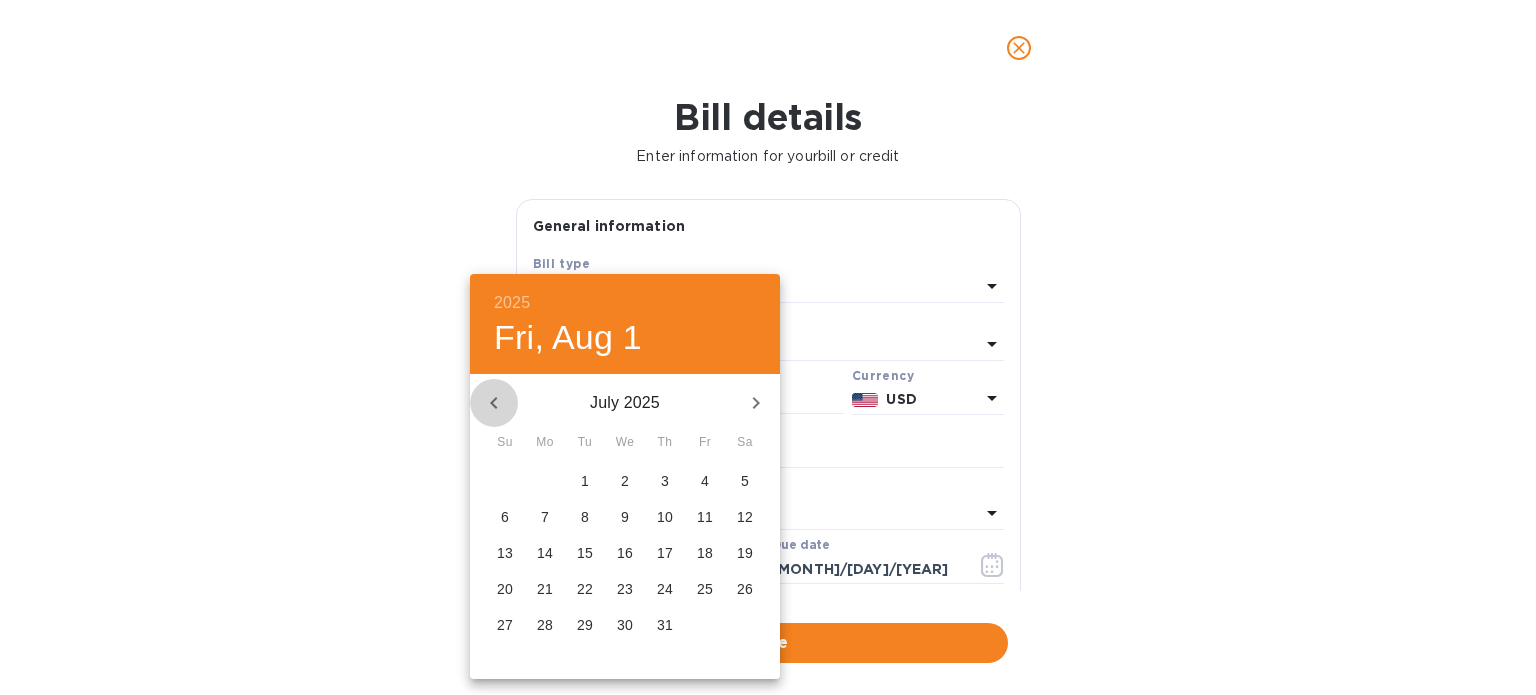click 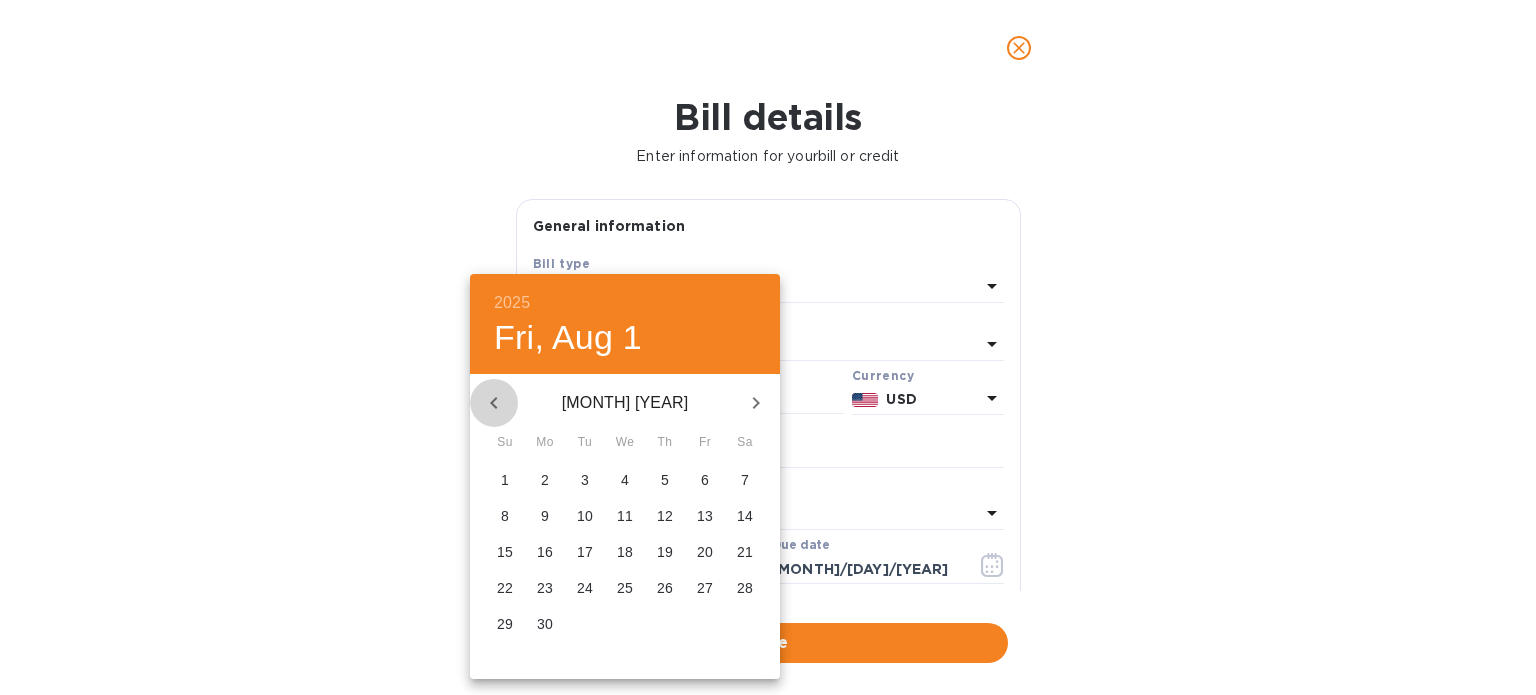 click 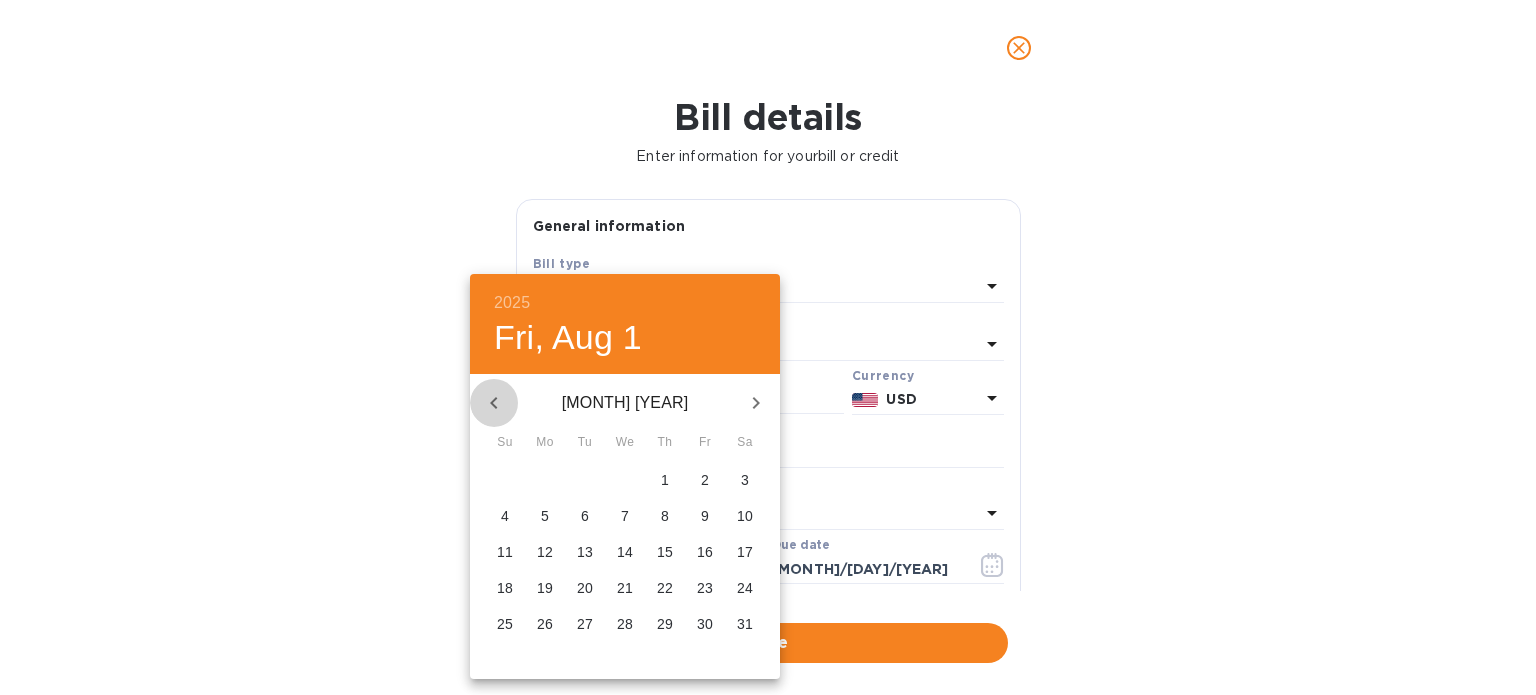 click 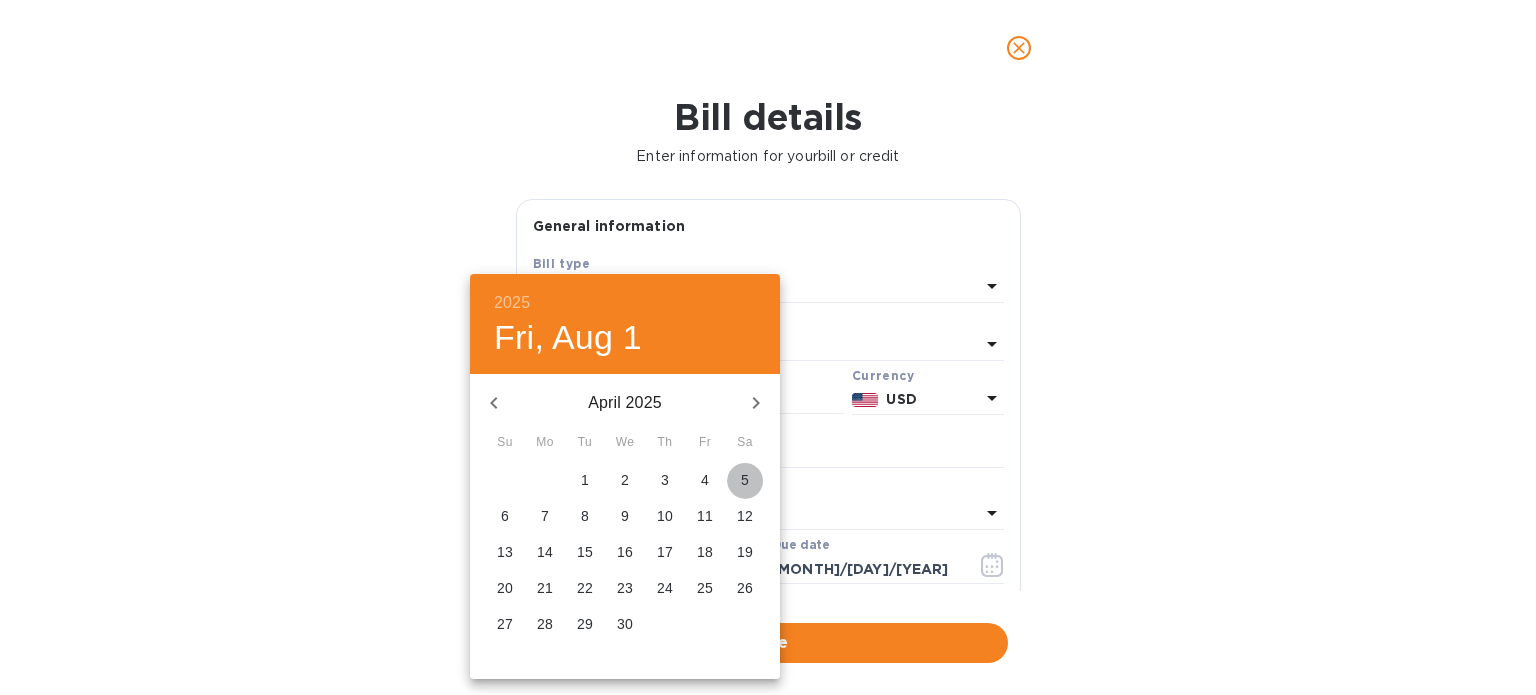 click on "5" at bounding box center (745, 480) 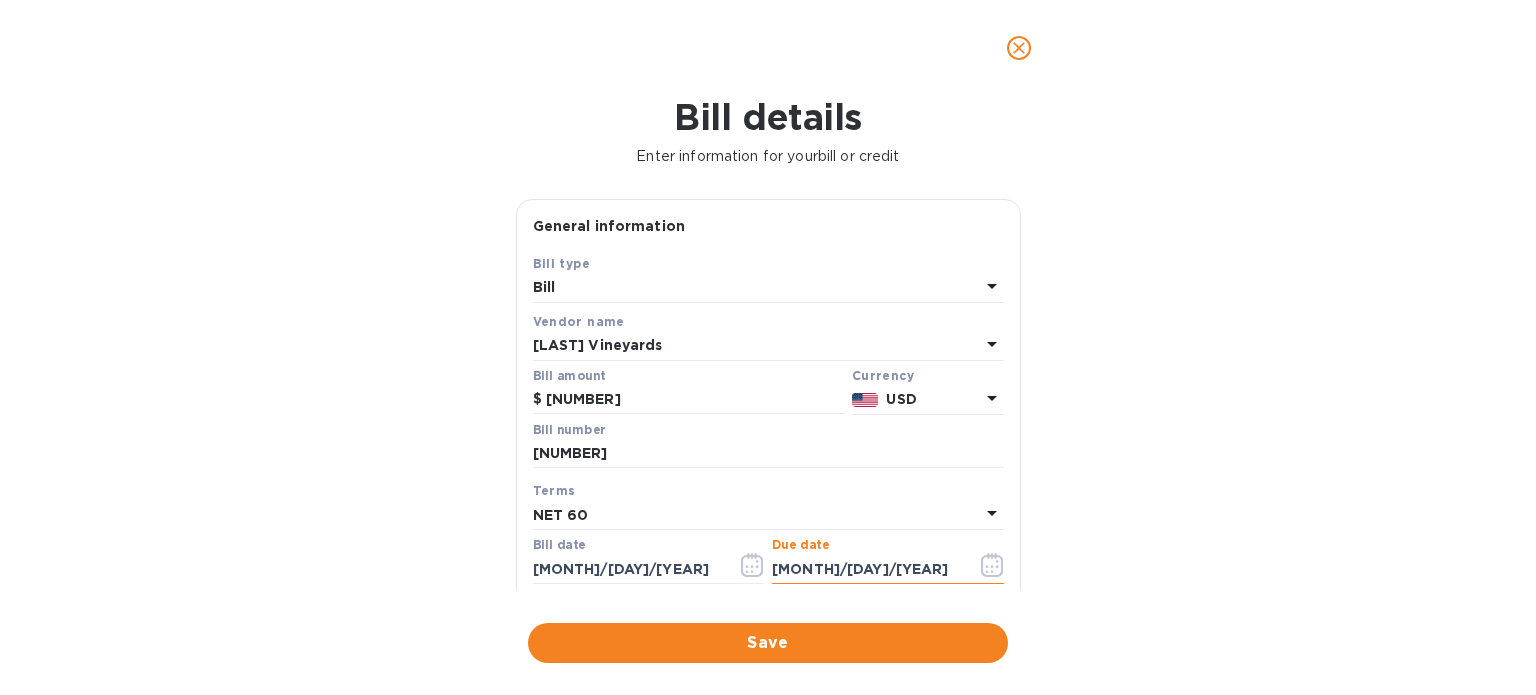 click on "[MONTH]/[DAY]/[YEAR]" at bounding box center (866, 569) 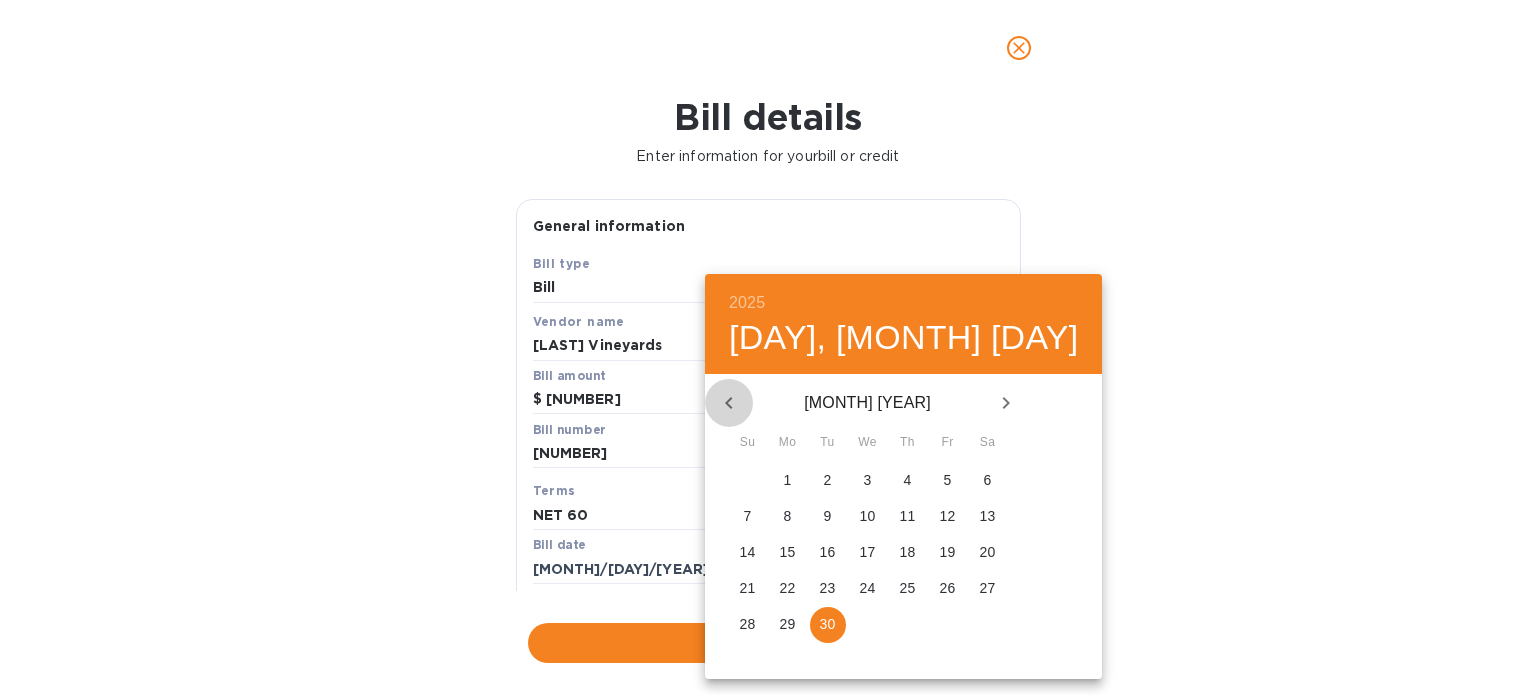 click 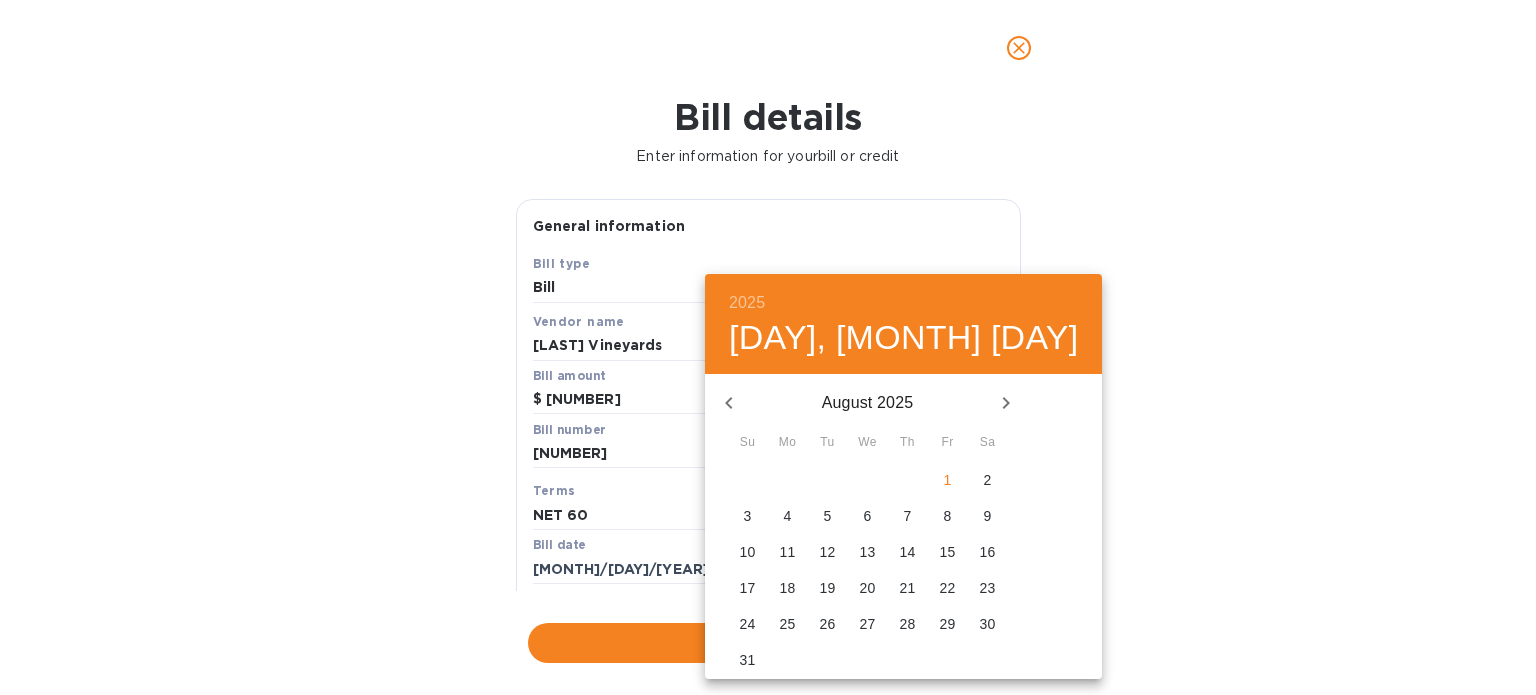 click 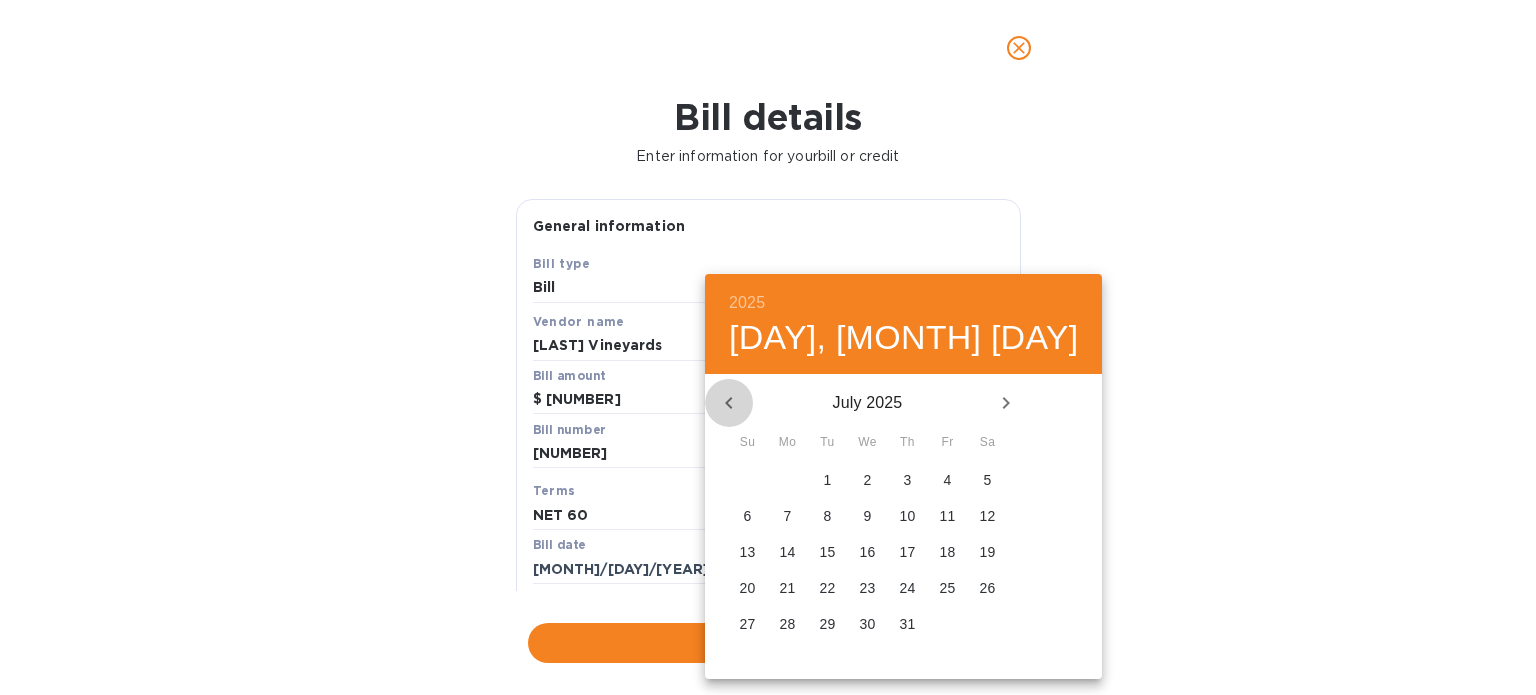 click 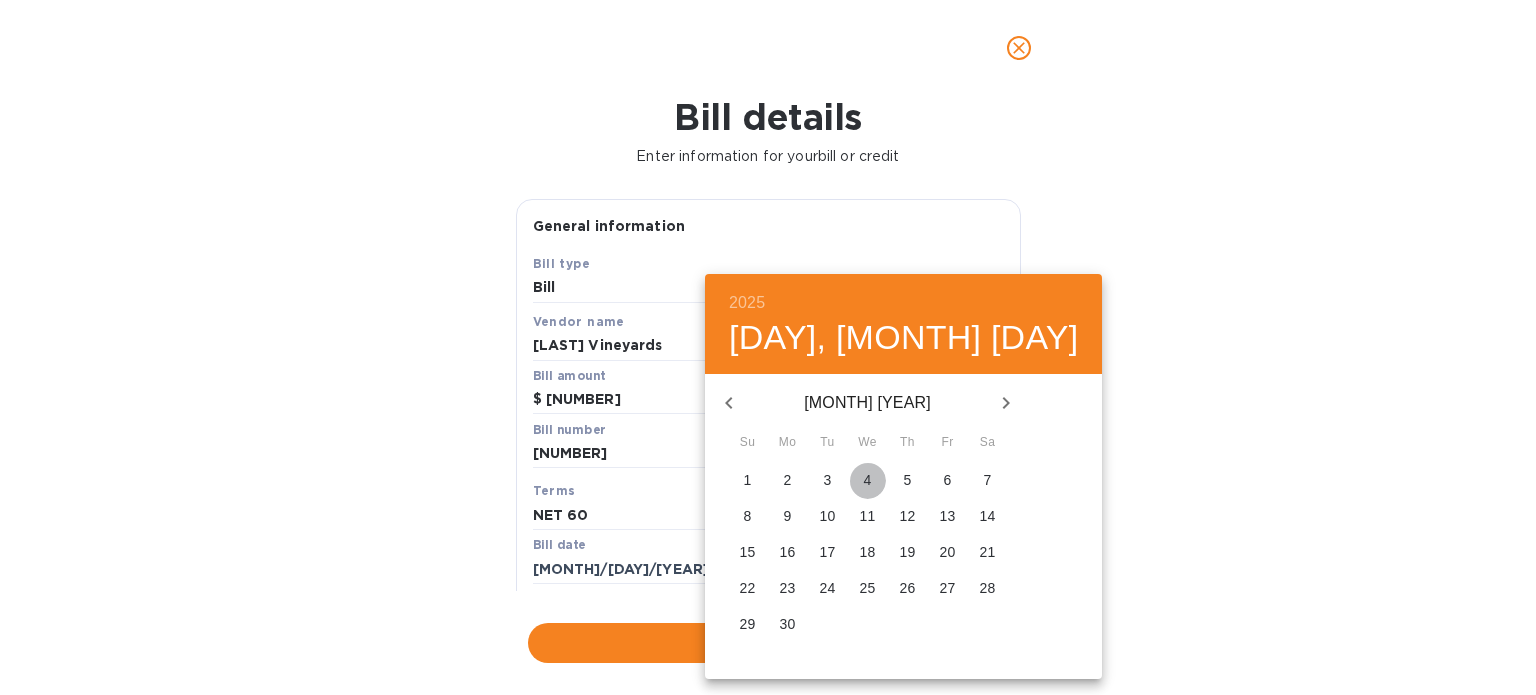 click on "4" at bounding box center [868, 480] 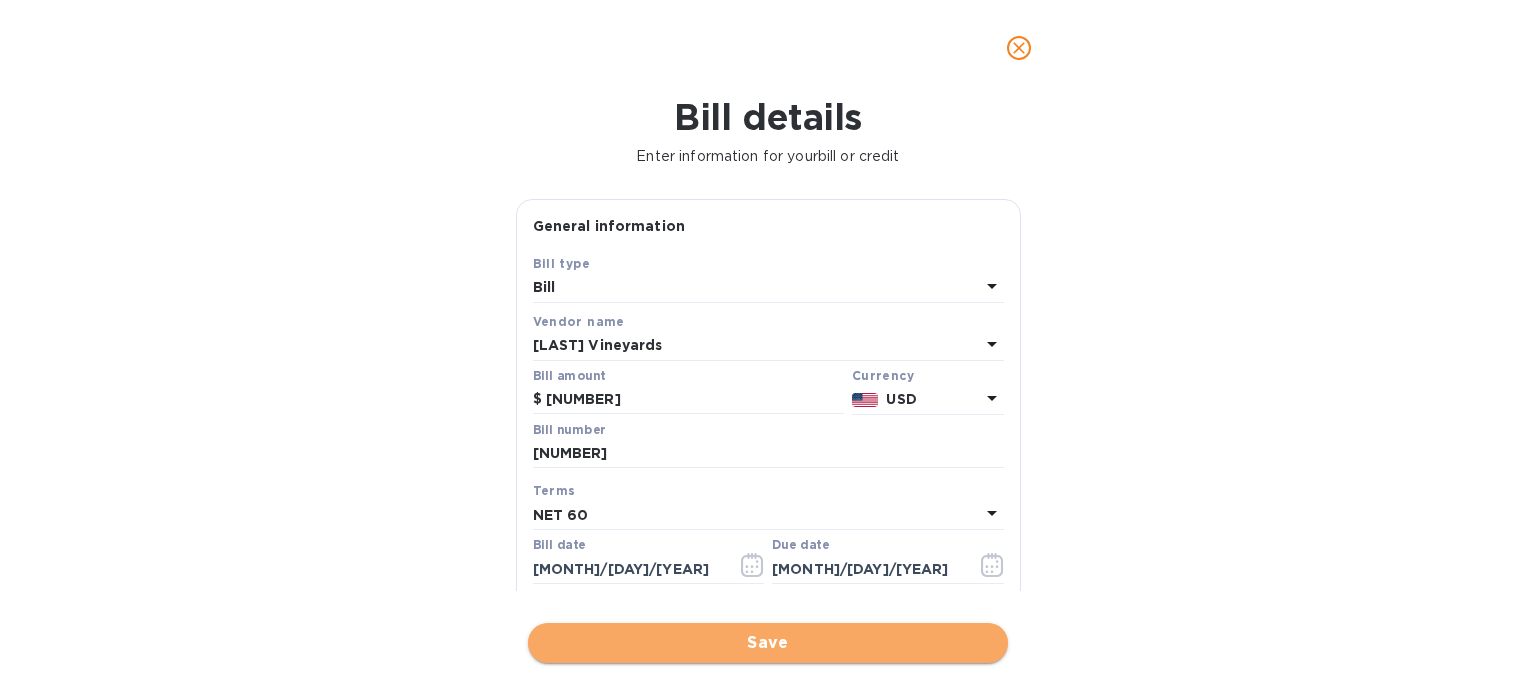 click on "Save" at bounding box center (768, 643) 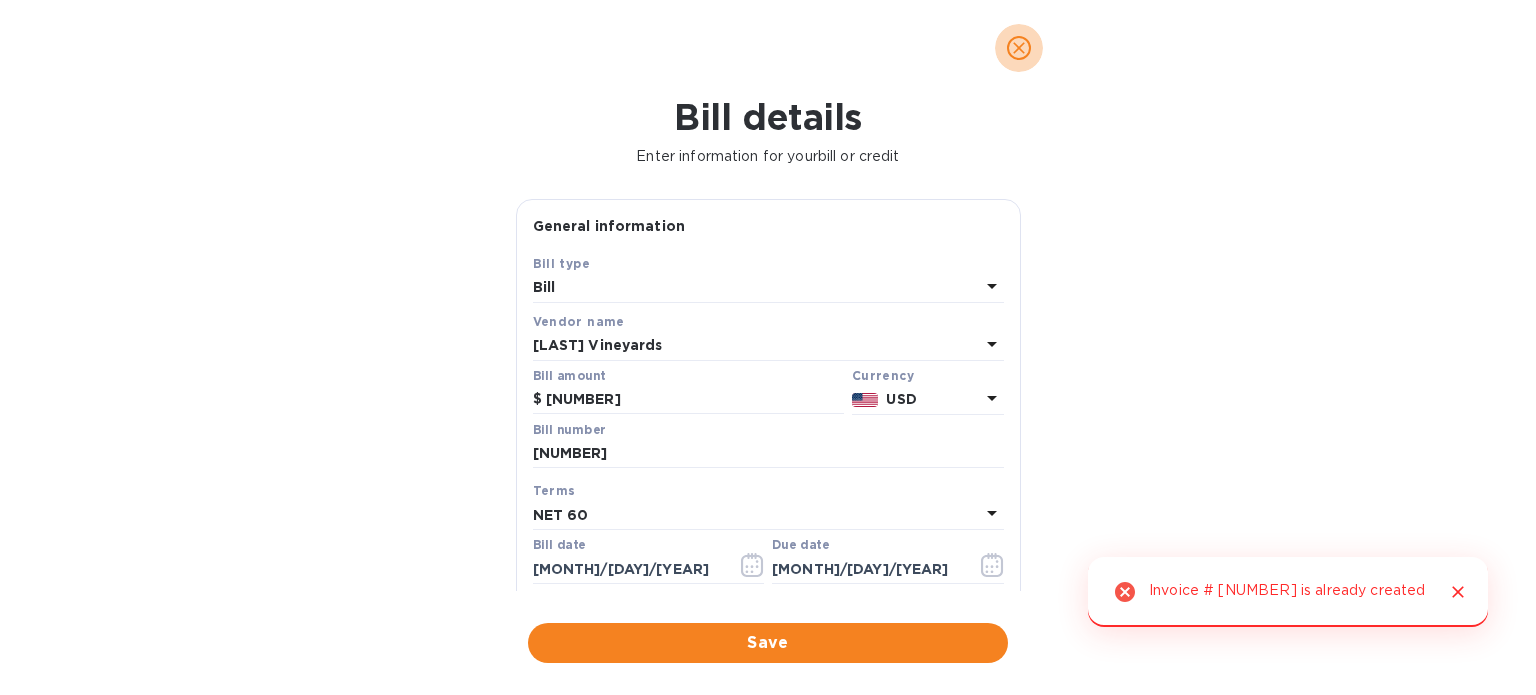 click 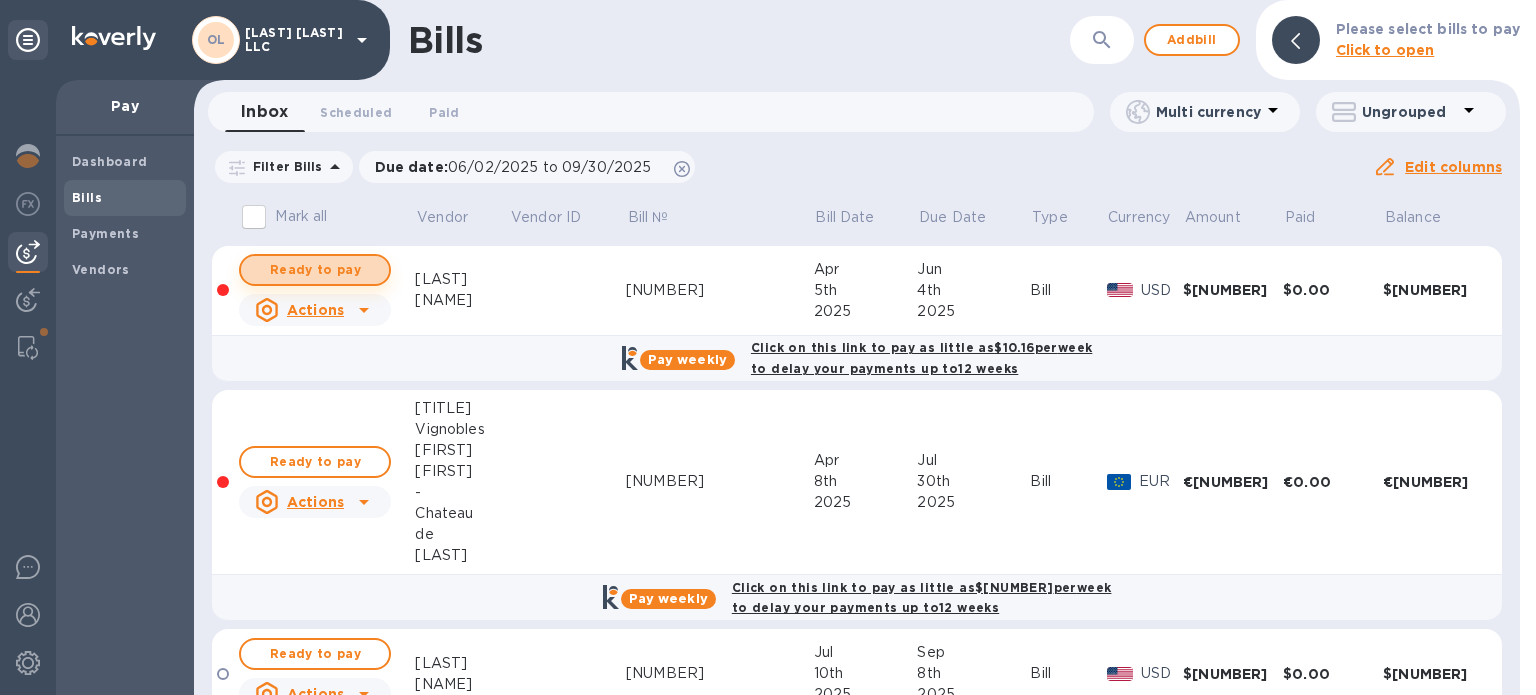 click on "Ready to pay" at bounding box center [315, 270] 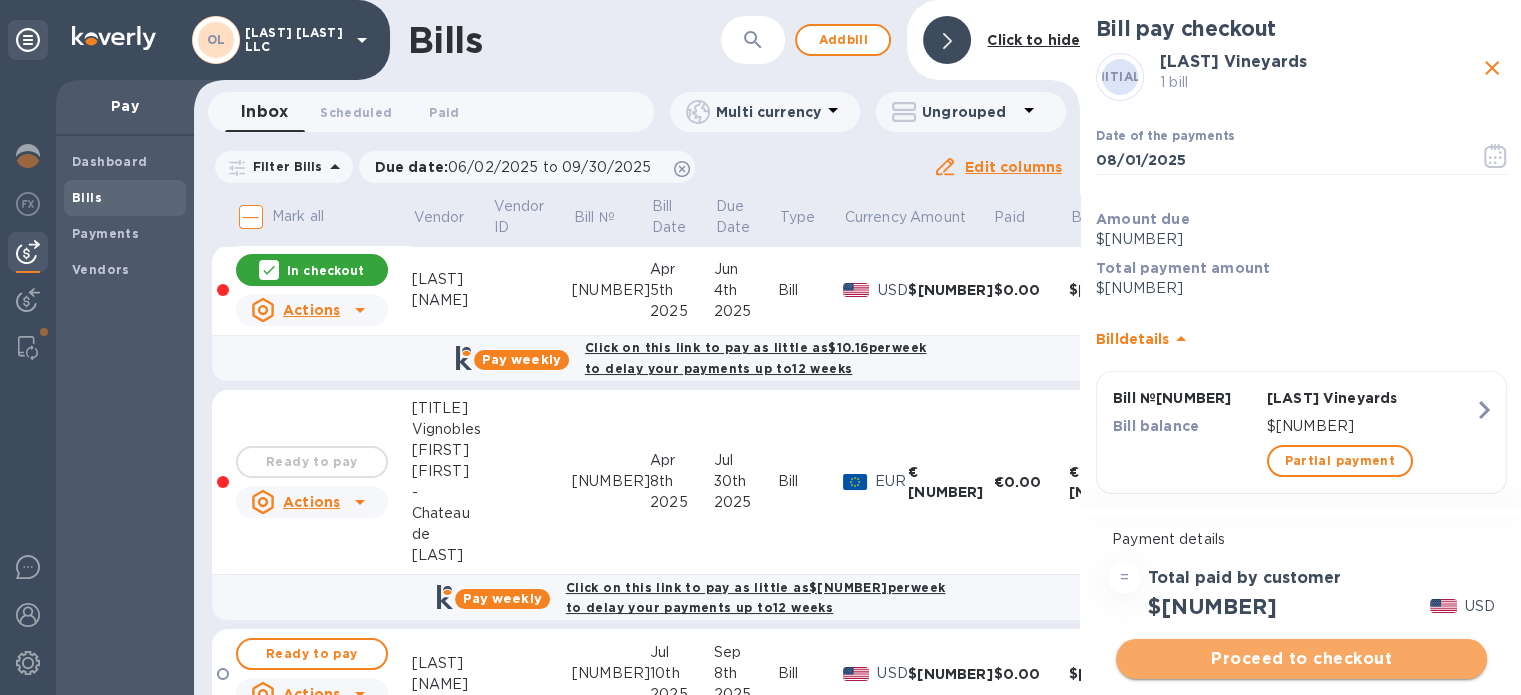 click on "Proceed to checkout" at bounding box center [1301, 659] 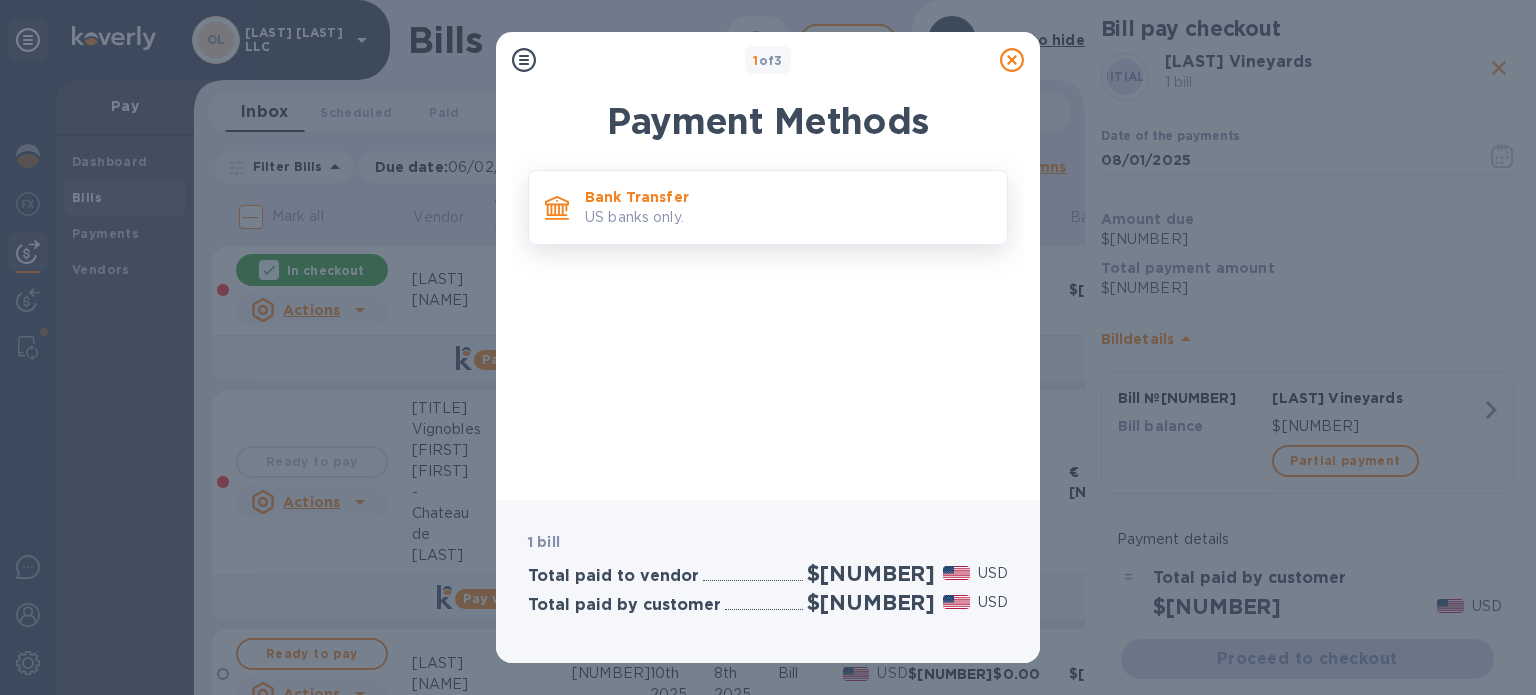 click on "US banks only." at bounding box center [788, 217] 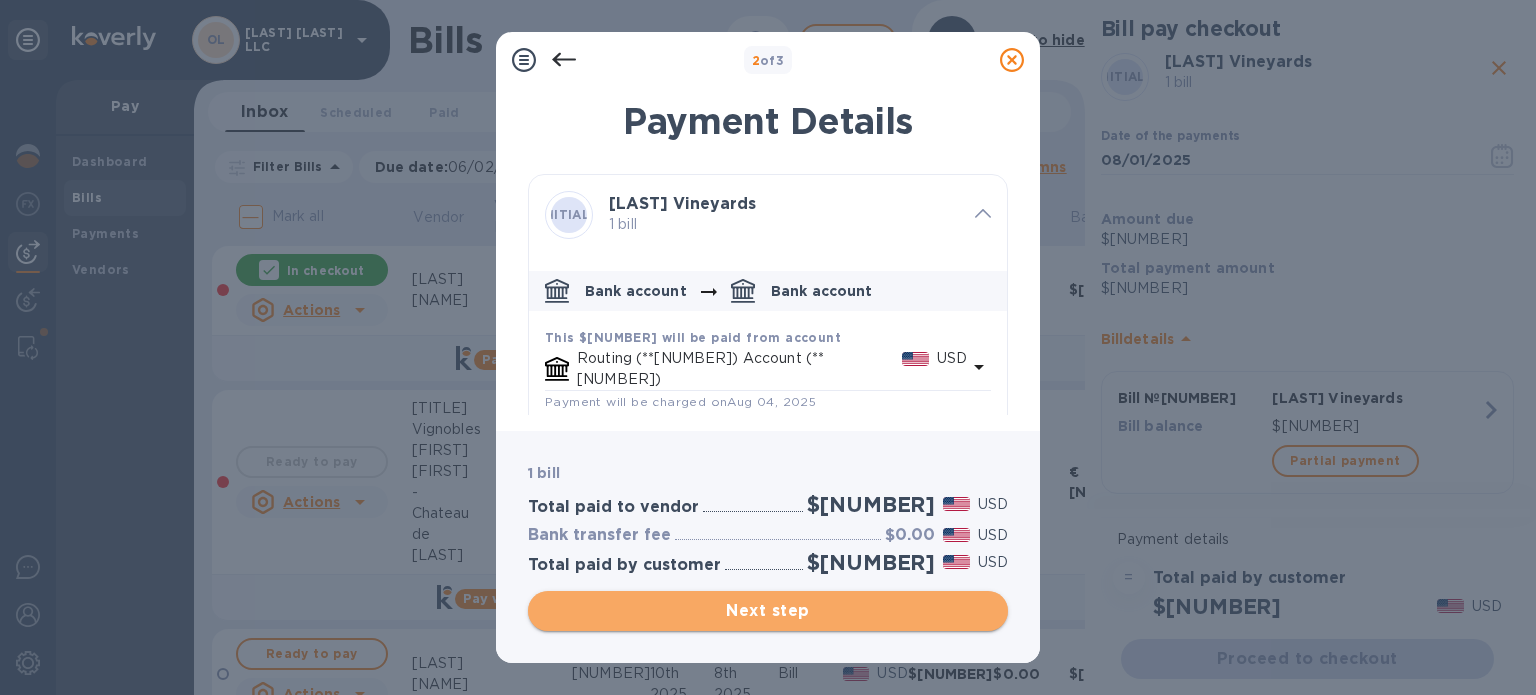 click on "Next step" at bounding box center [768, 611] 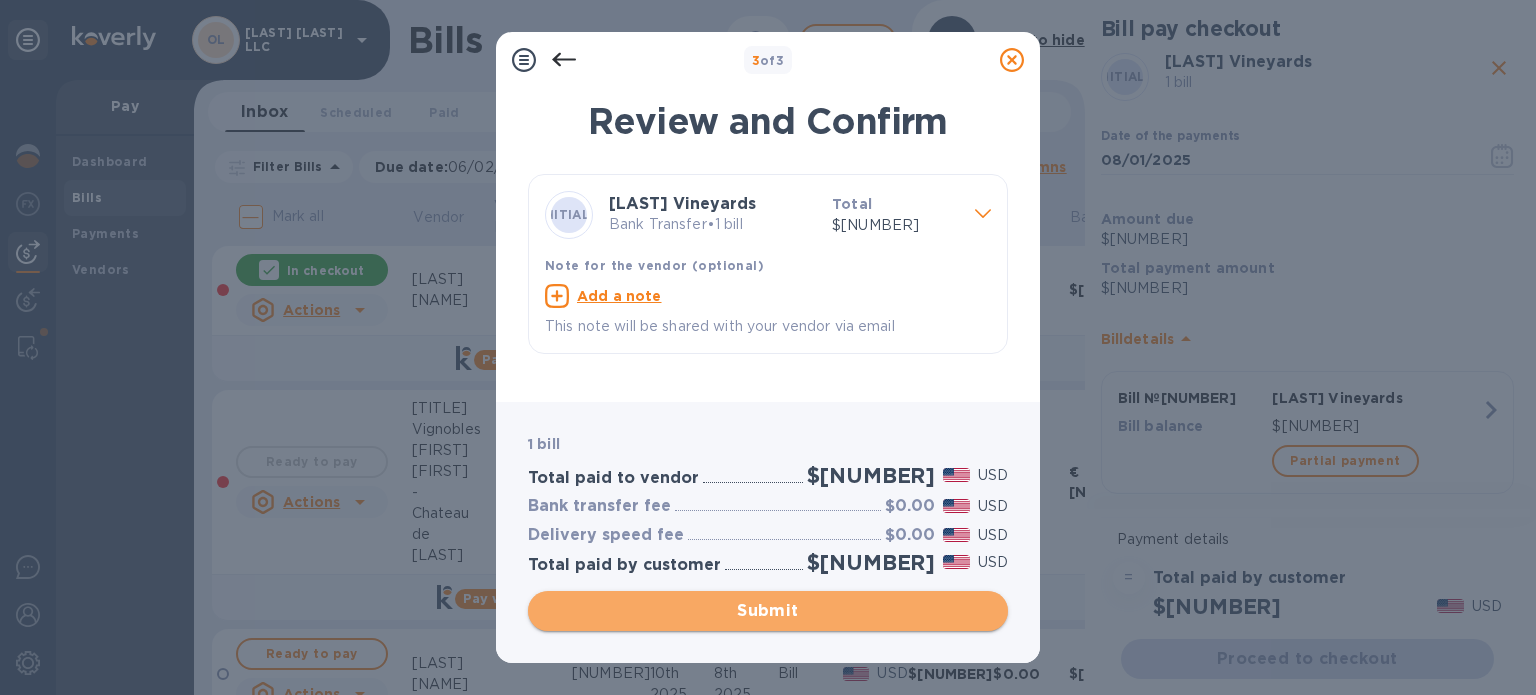 click on "Submit" at bounding box center (768, 611) 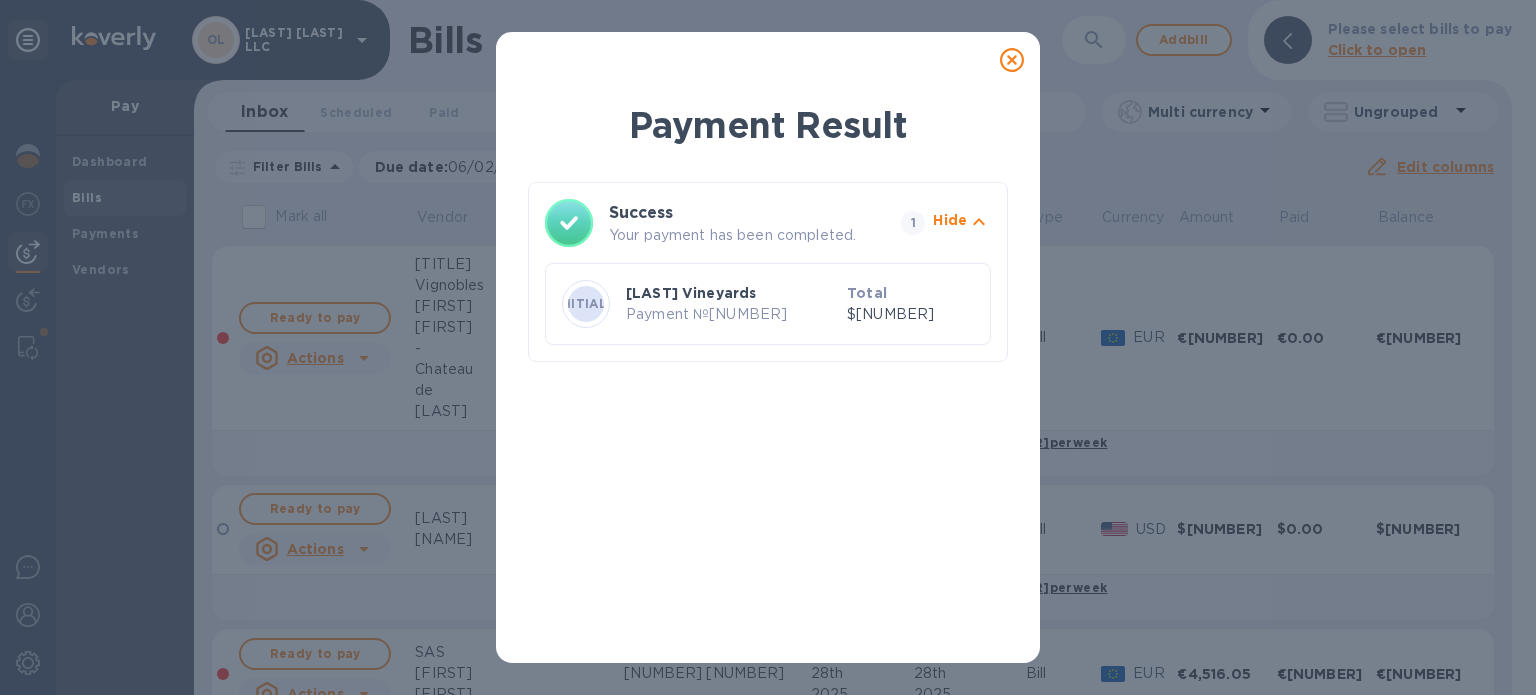 click 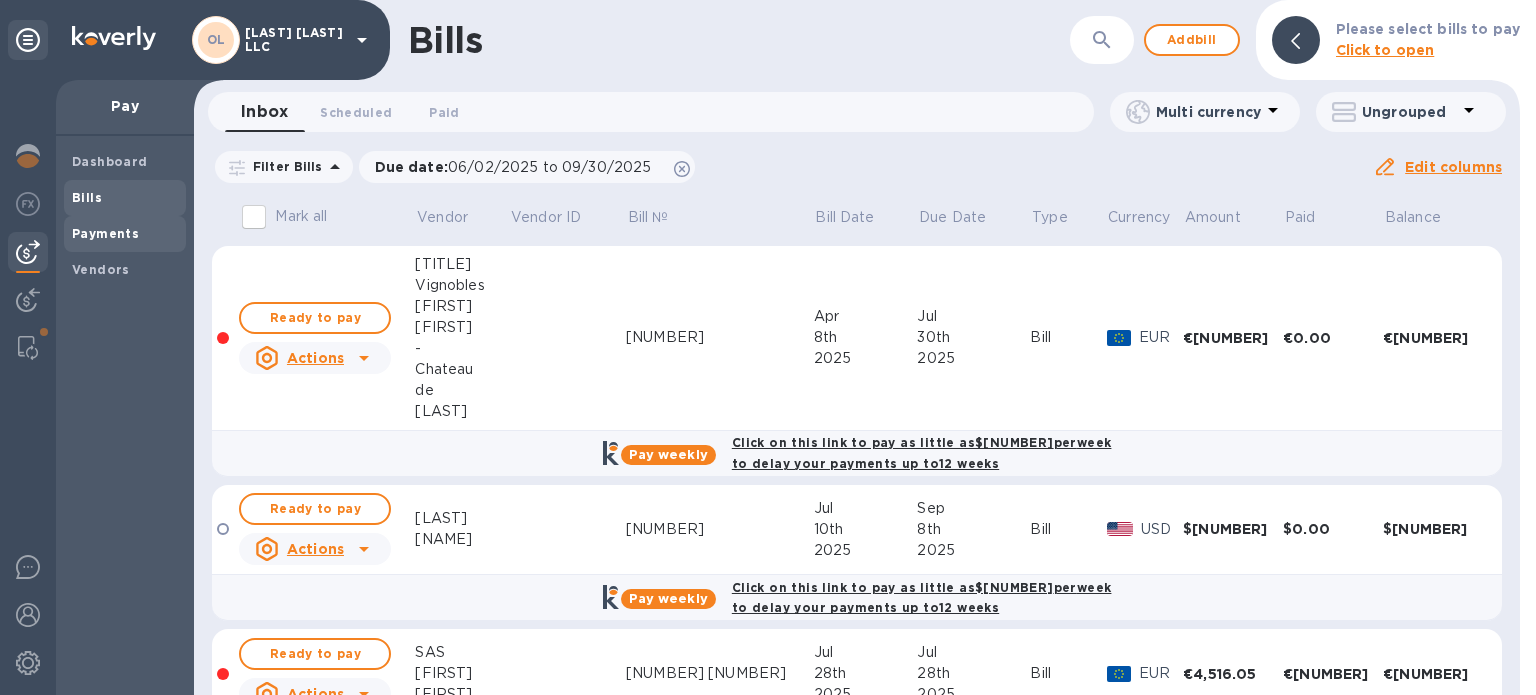 click on "Payments" at bounding box center (105, 233) 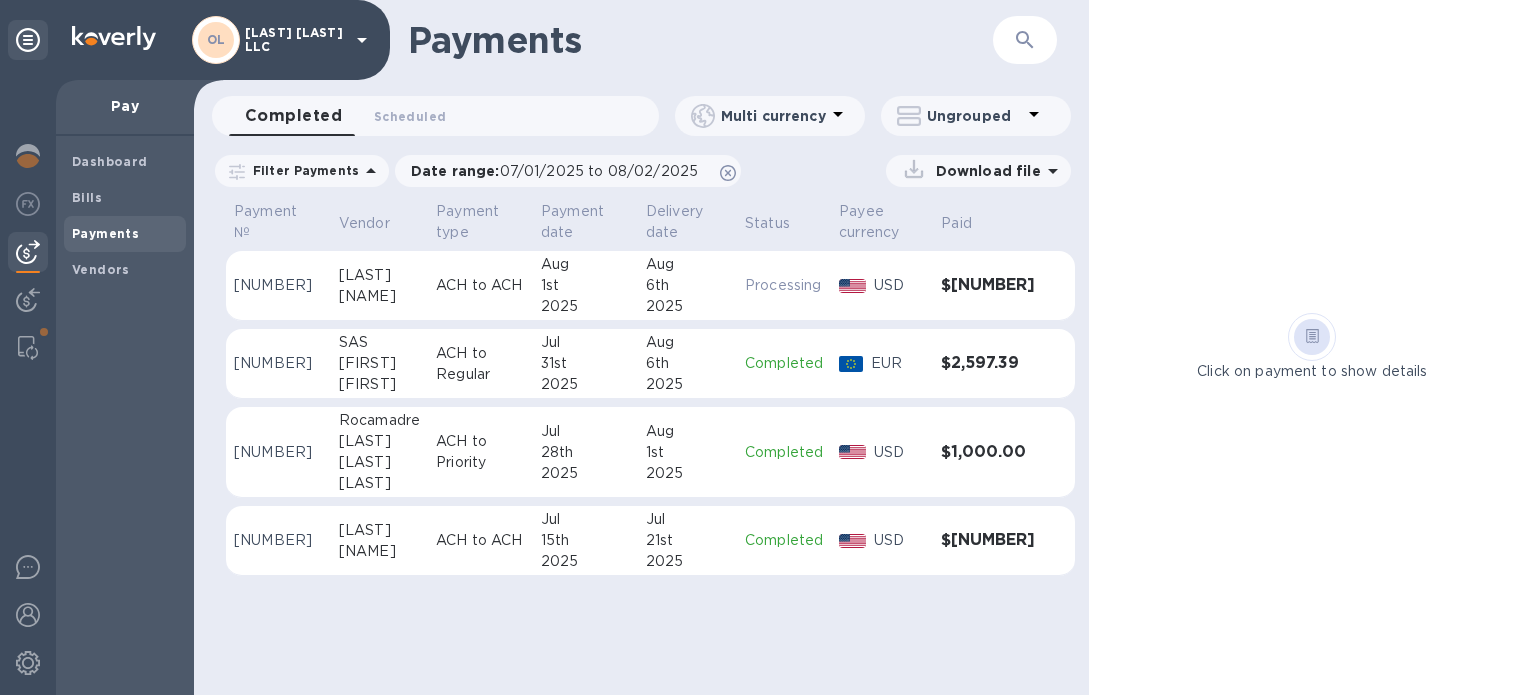 click on "Aug" at bounding box center [585, 264] 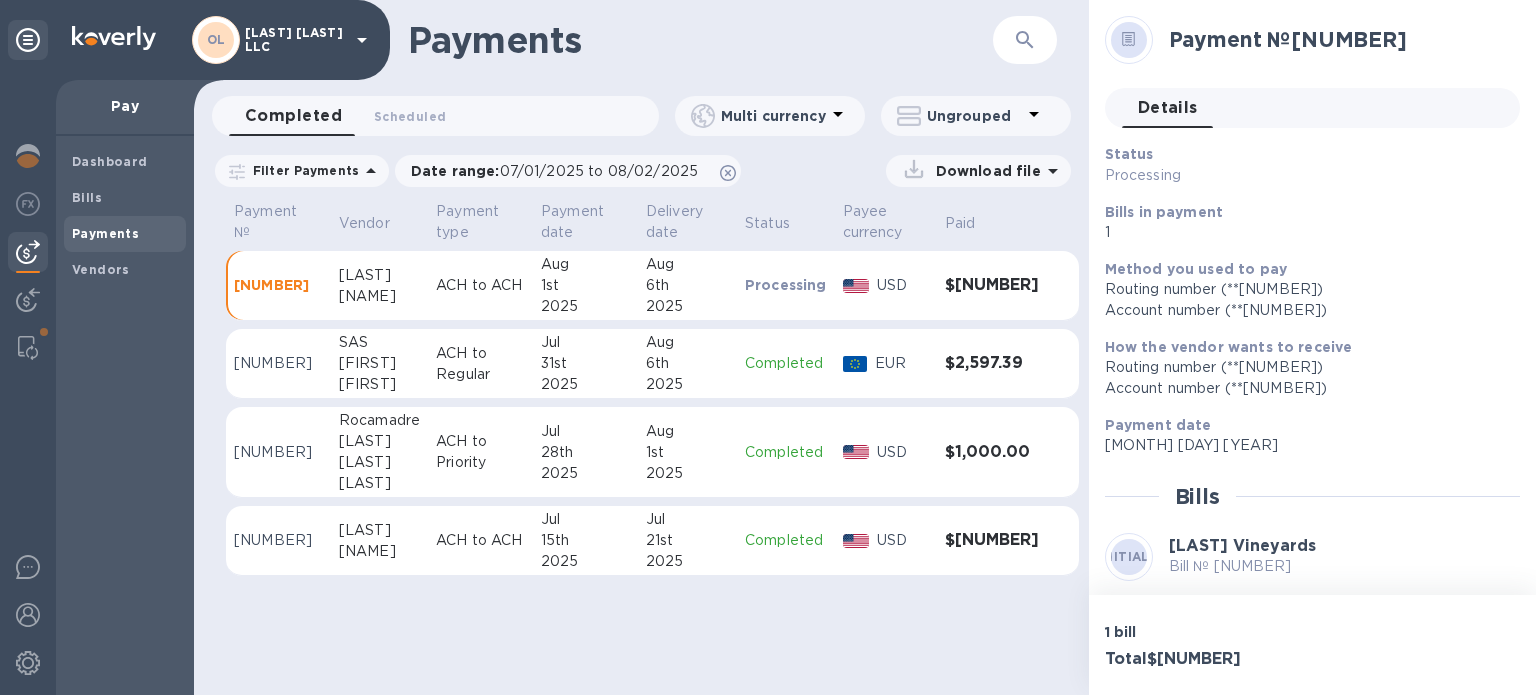 scroll, scrollTop: 136, scrollLeft: 0, axis: vertical 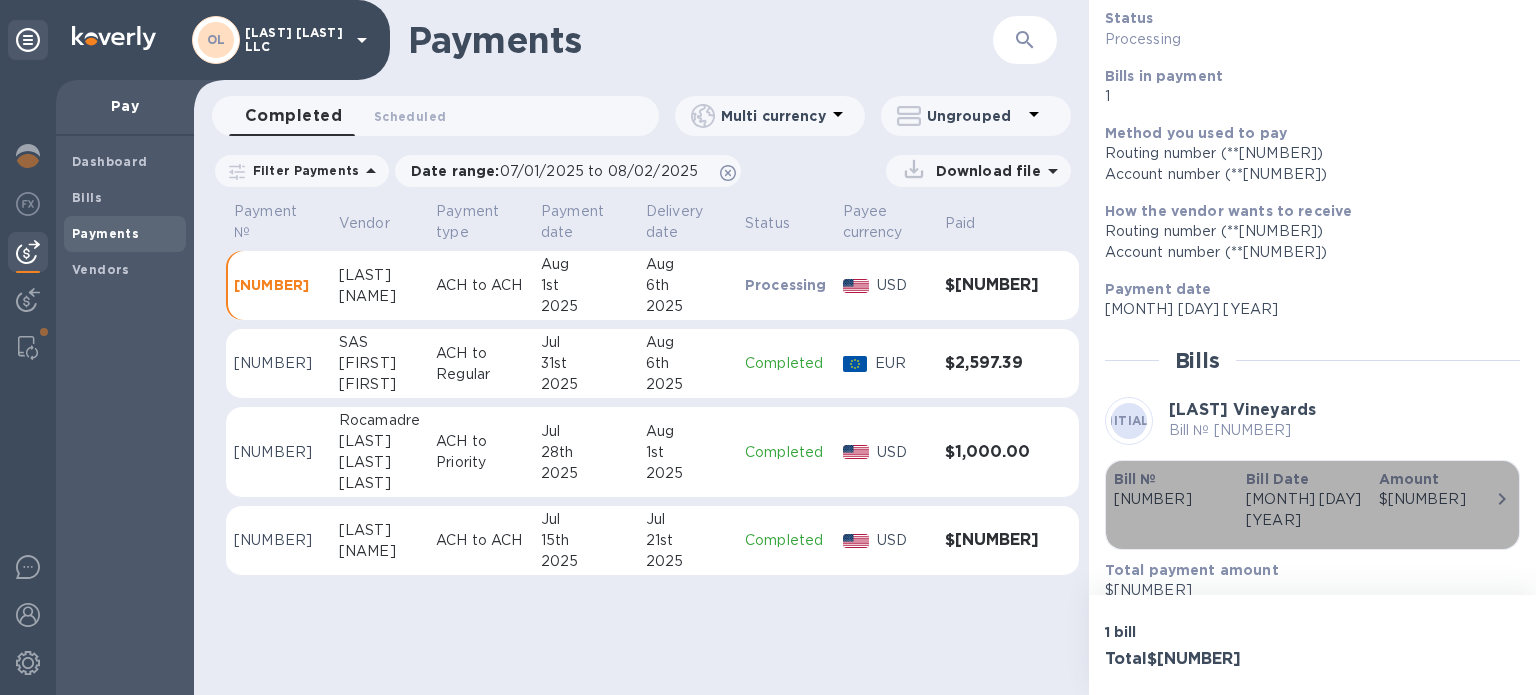 click on "Bill Date" at bounding box center [1304, 479] 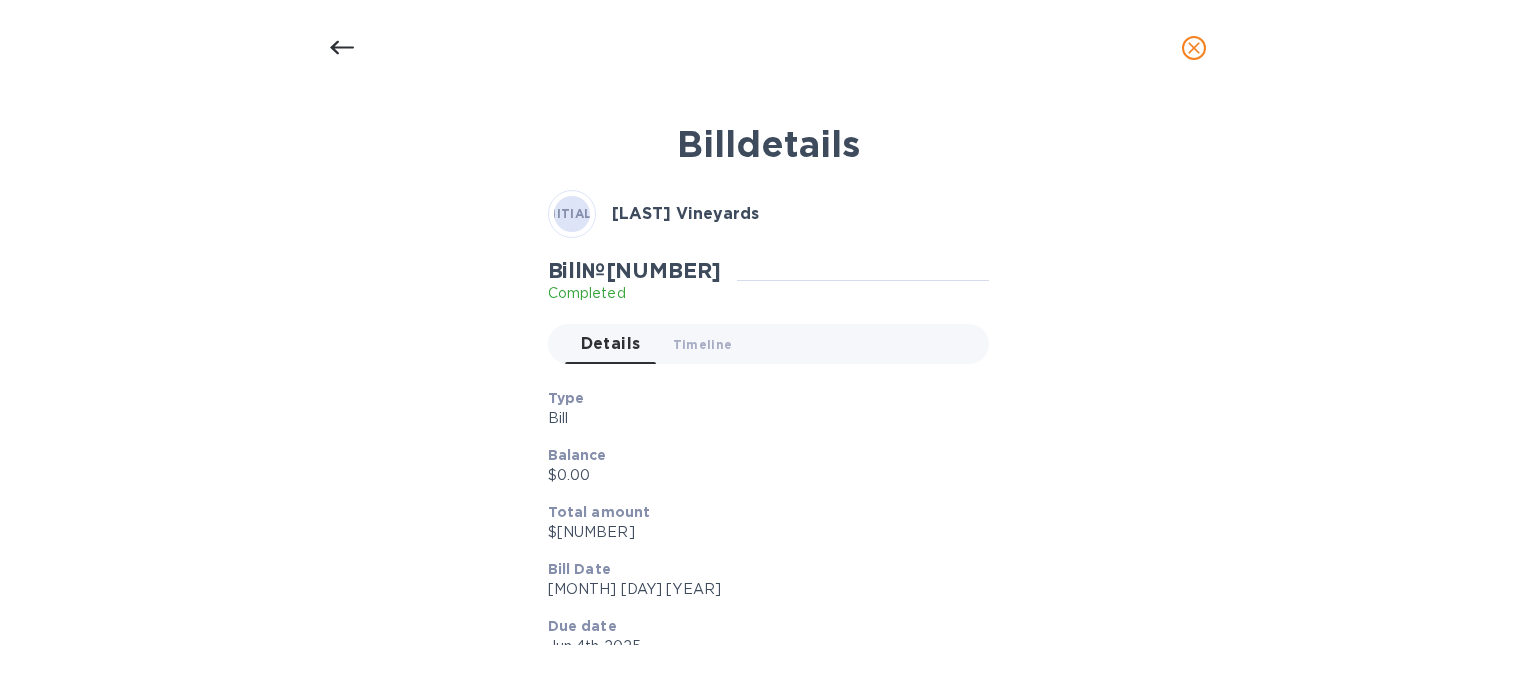 scroll, scrollTop: 136, scrollLeft: 0, axis: vertical 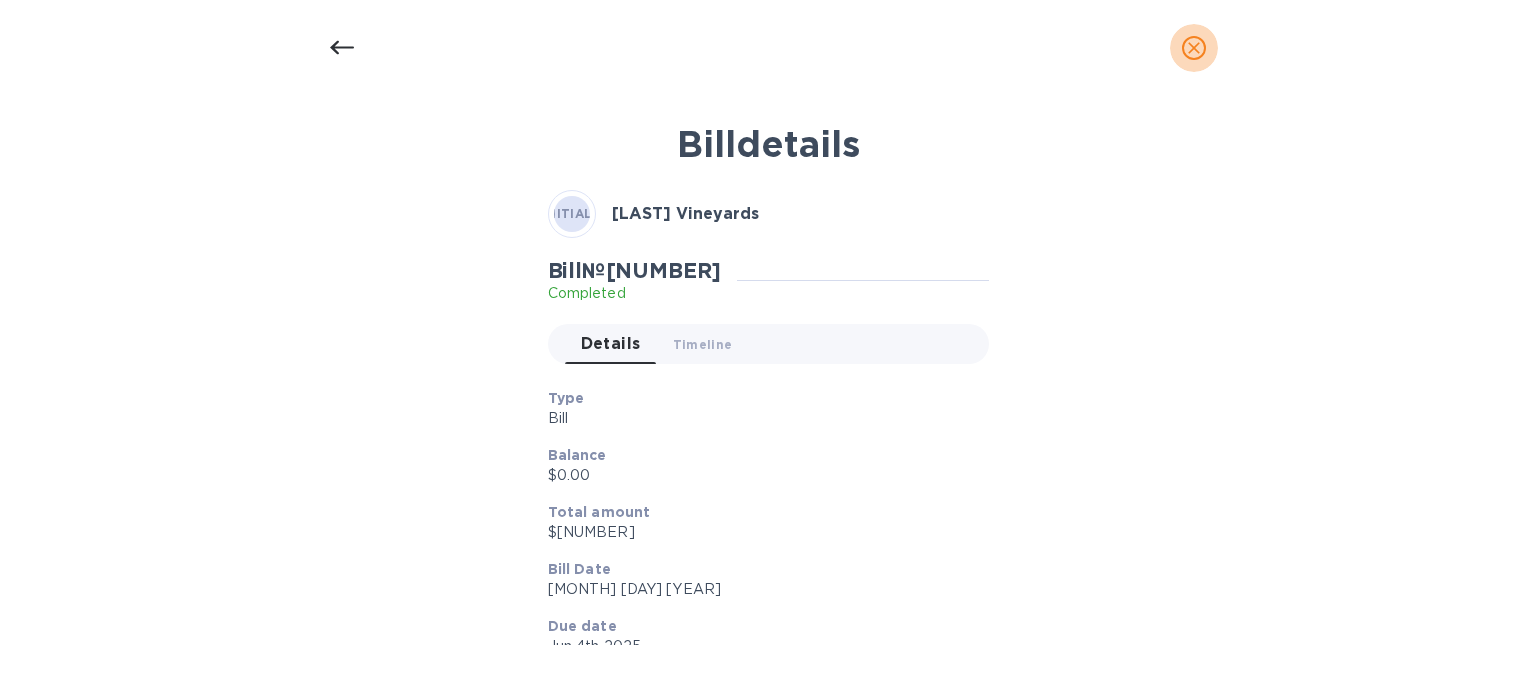click 